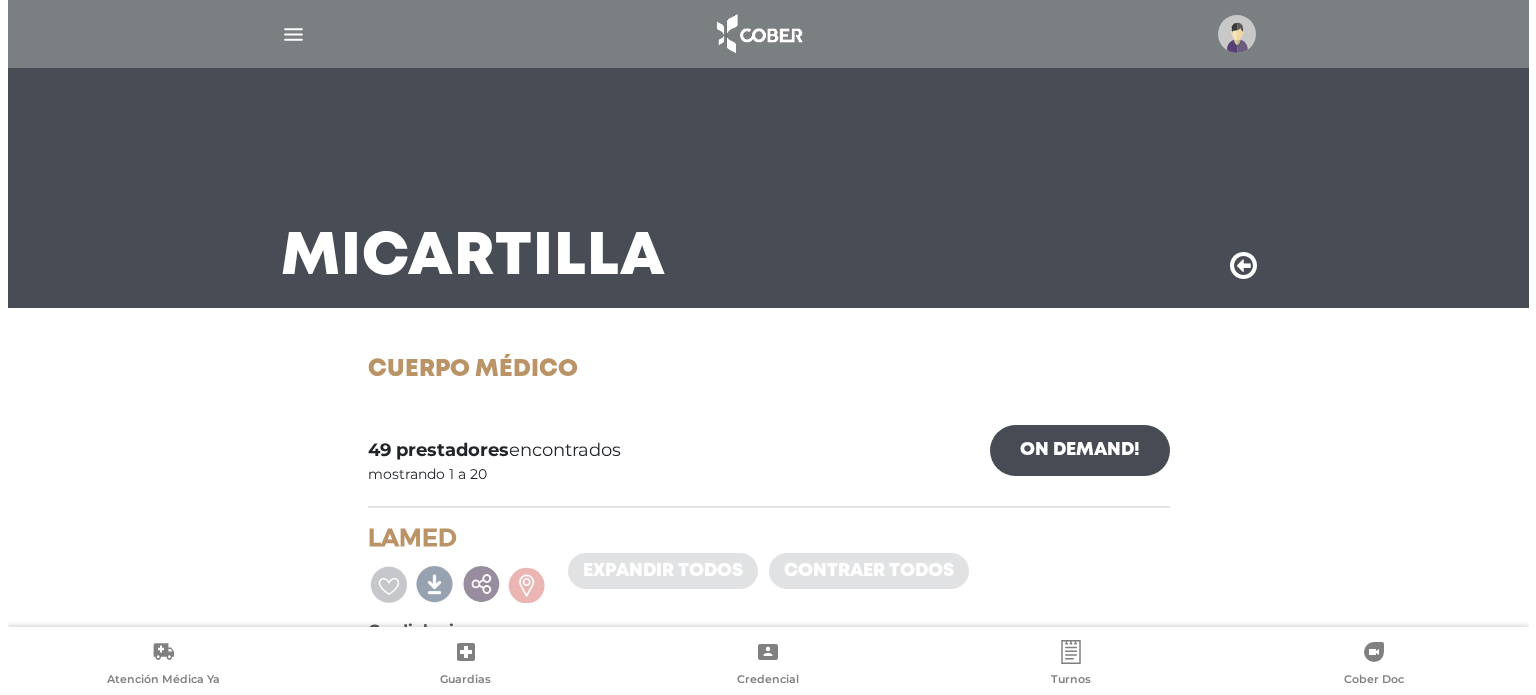scroll, scrollTop: 0, scrollLeft: 0, axis: both 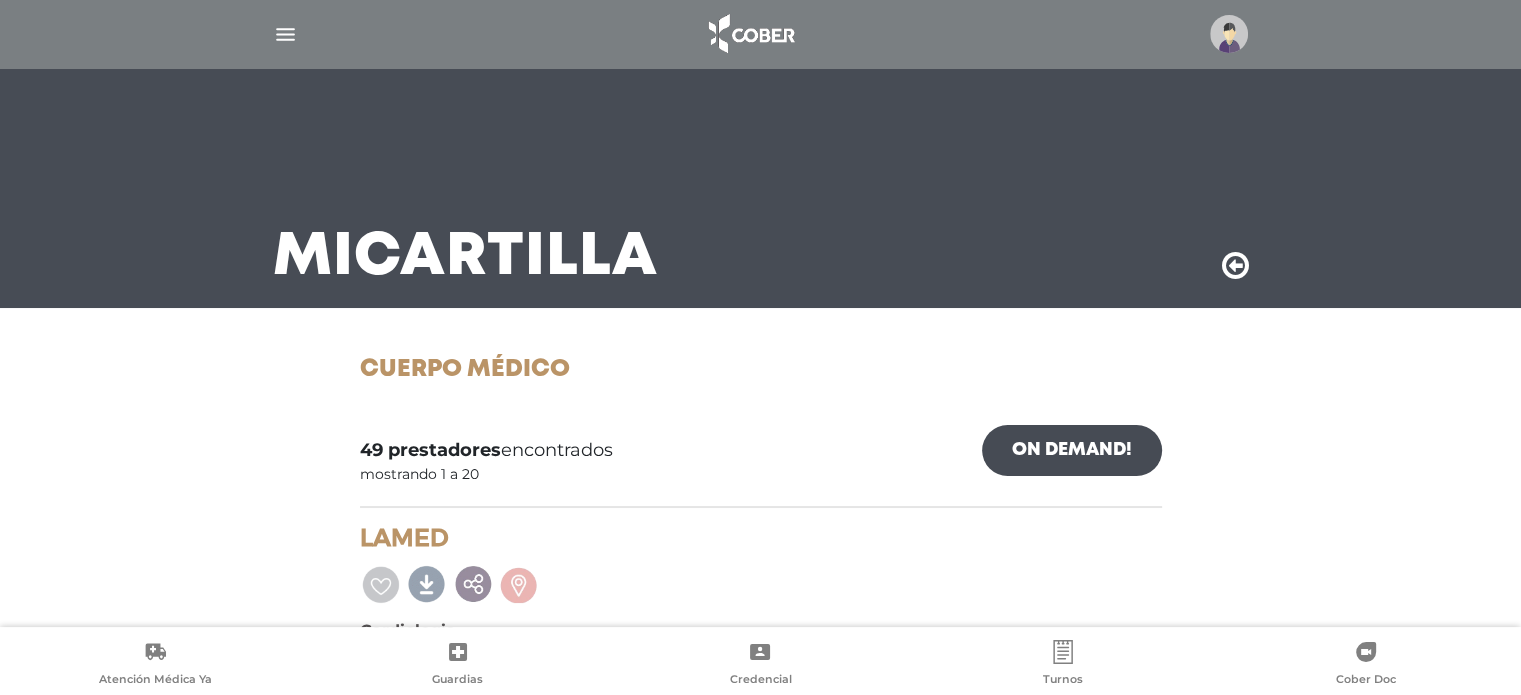 click at bounding box center (1229, 34) 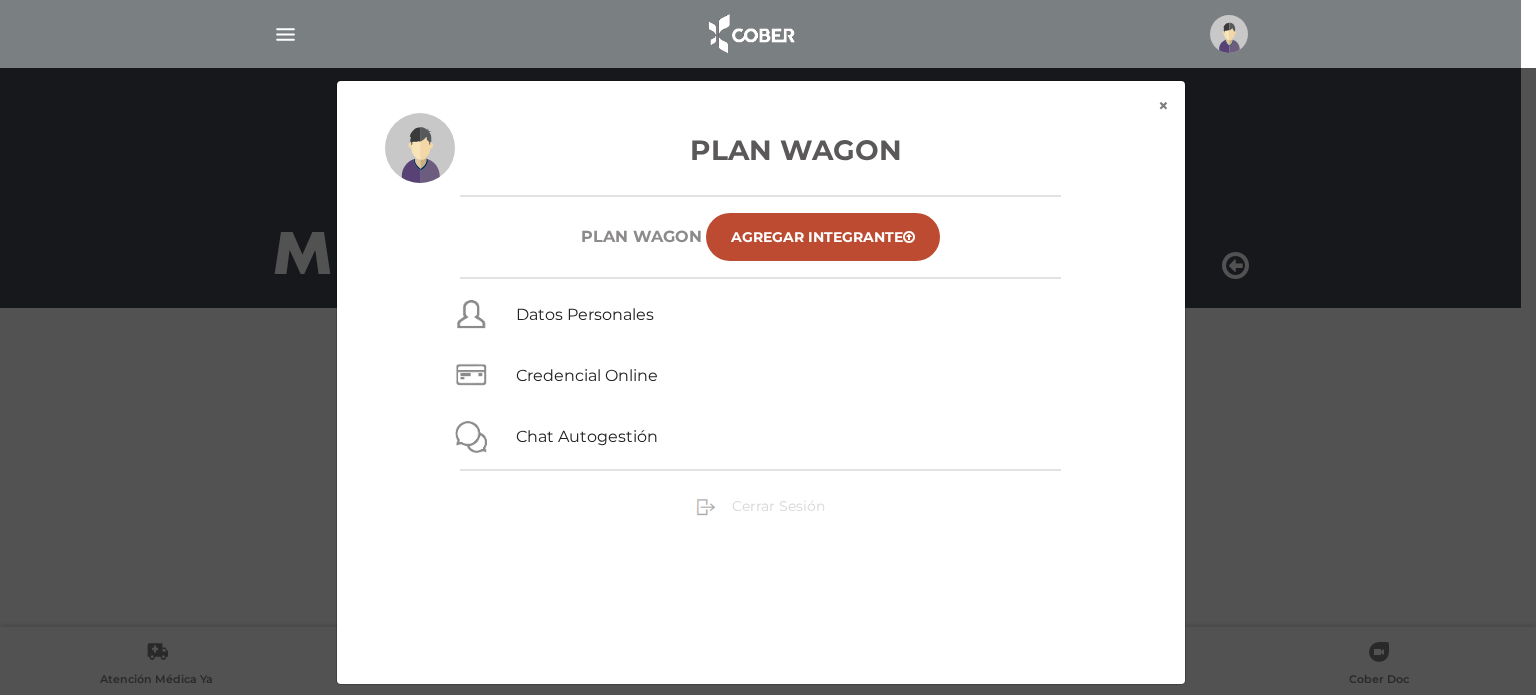 click on "Cerrar Sesión" at bounding box center [778, 506] 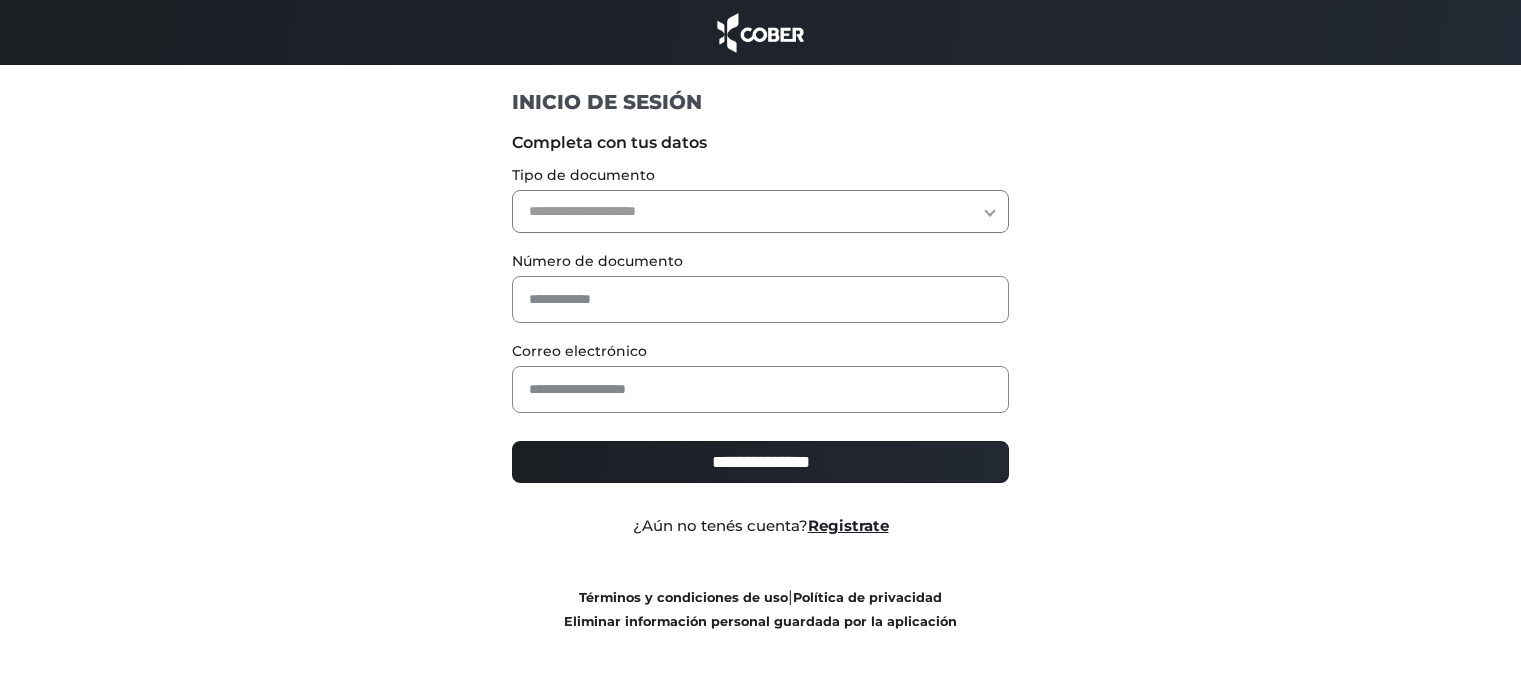 scroll, scrollTop: 0, scrollLeft: 0, axis: both 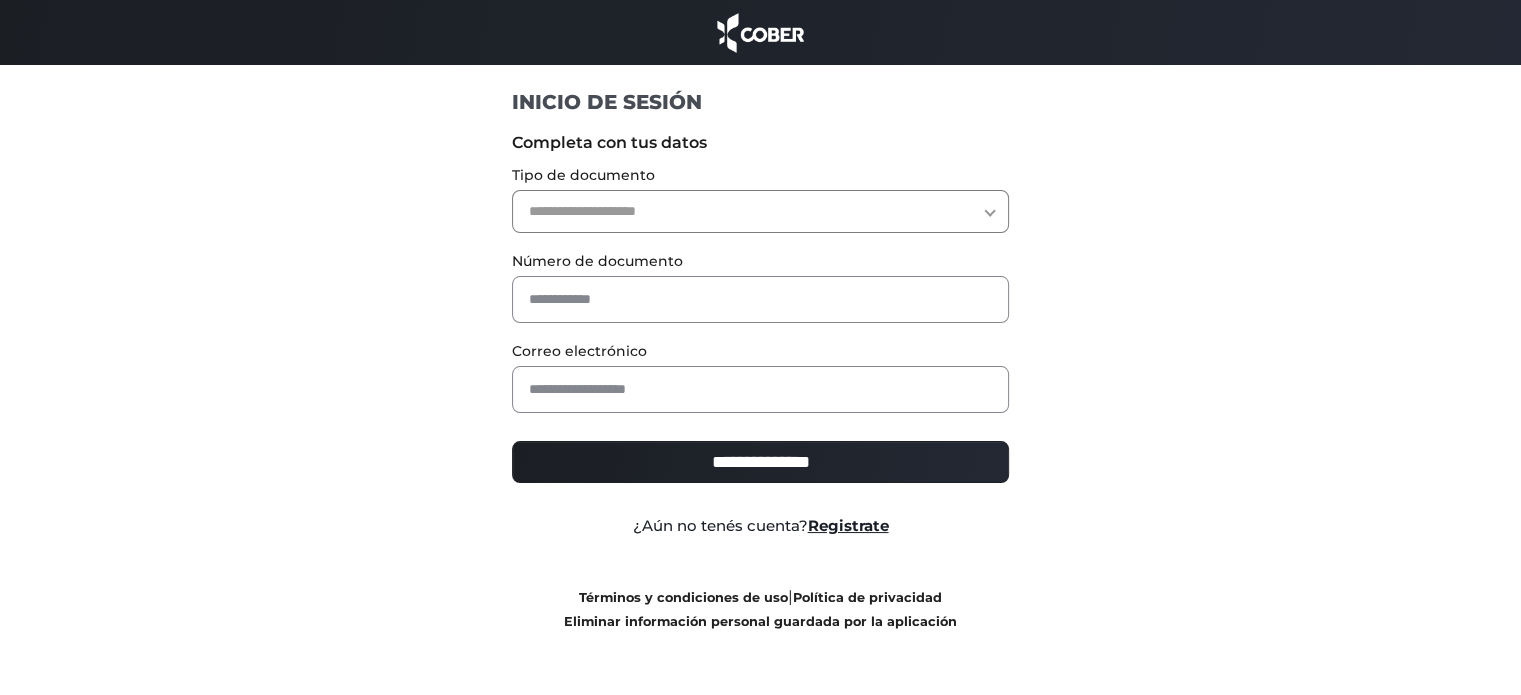 click on "**********" at bounding box center [760, 211] 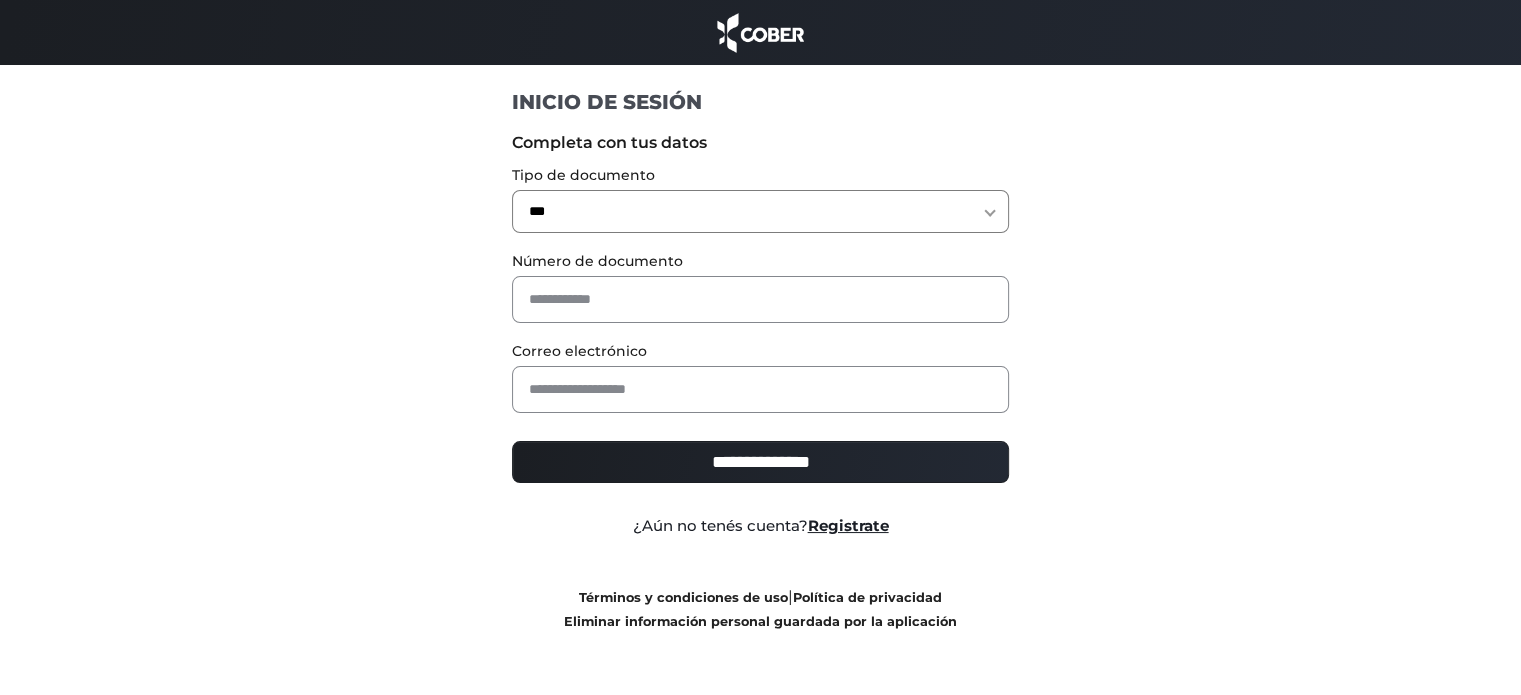 click on "**********" at bounding box center (760, 211) 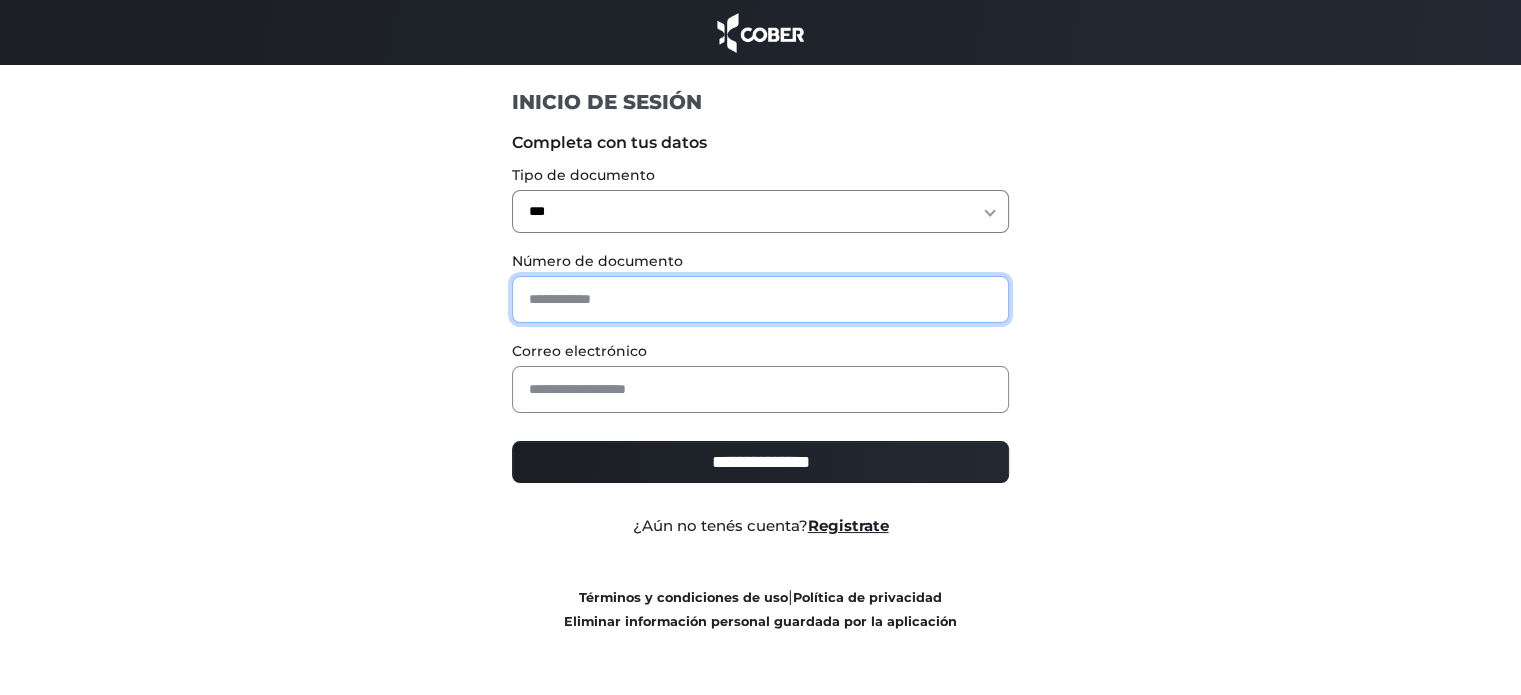 click at bounding box center (760, 299) 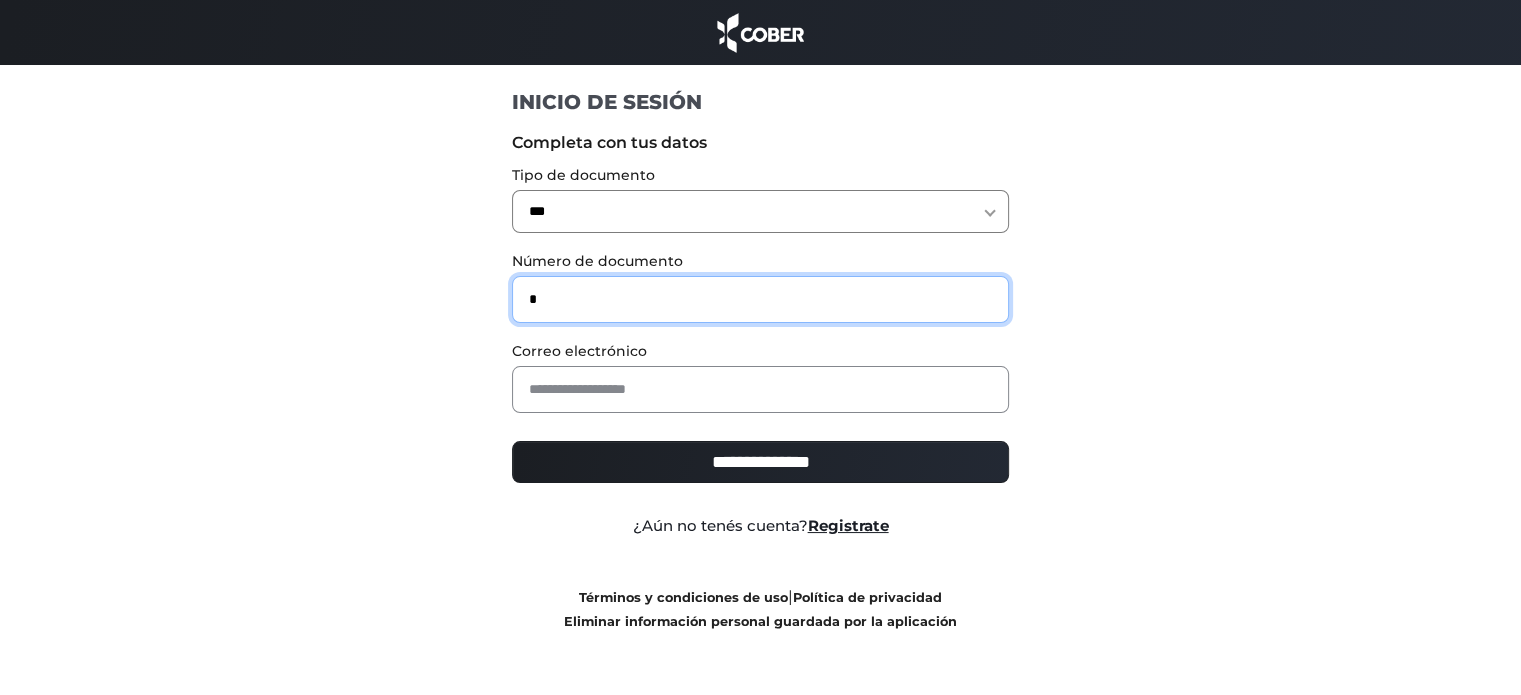 type on "*" 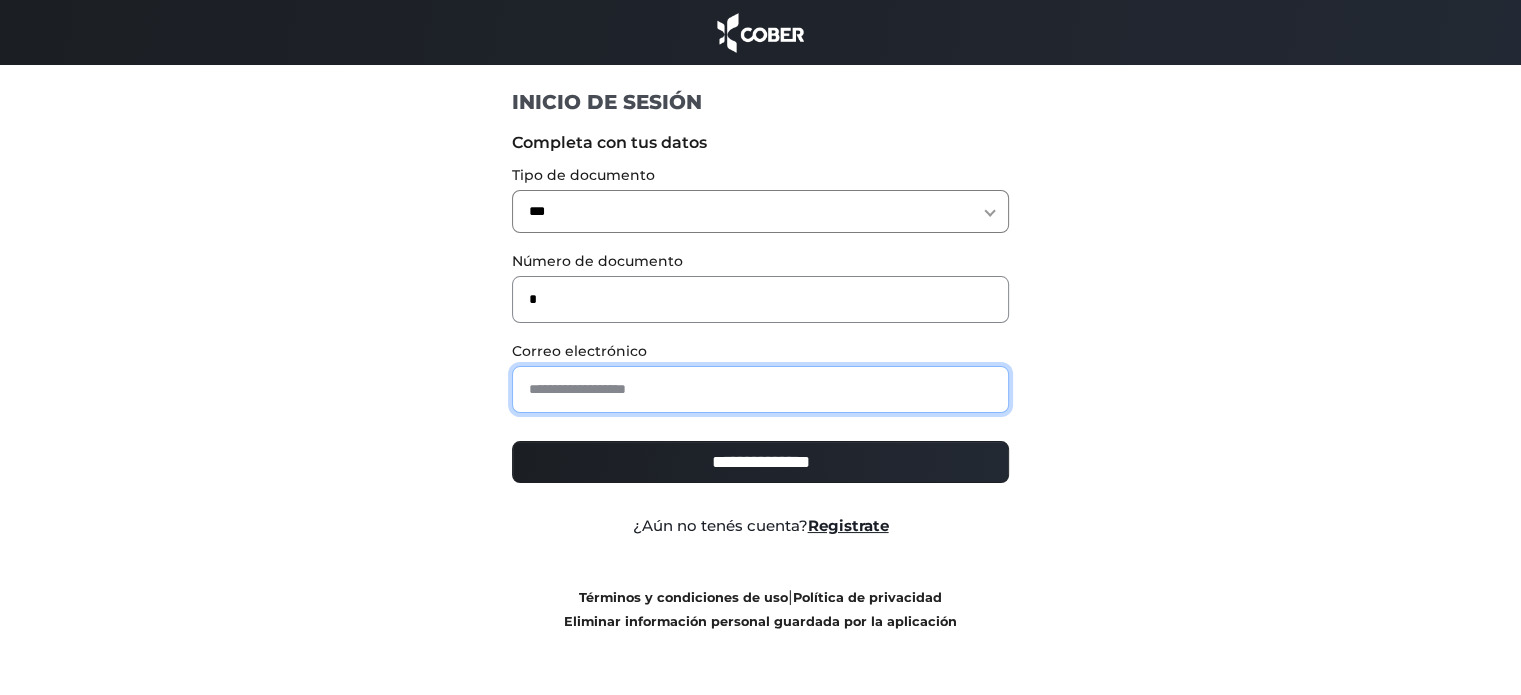 click at bounding box center (760, 389) 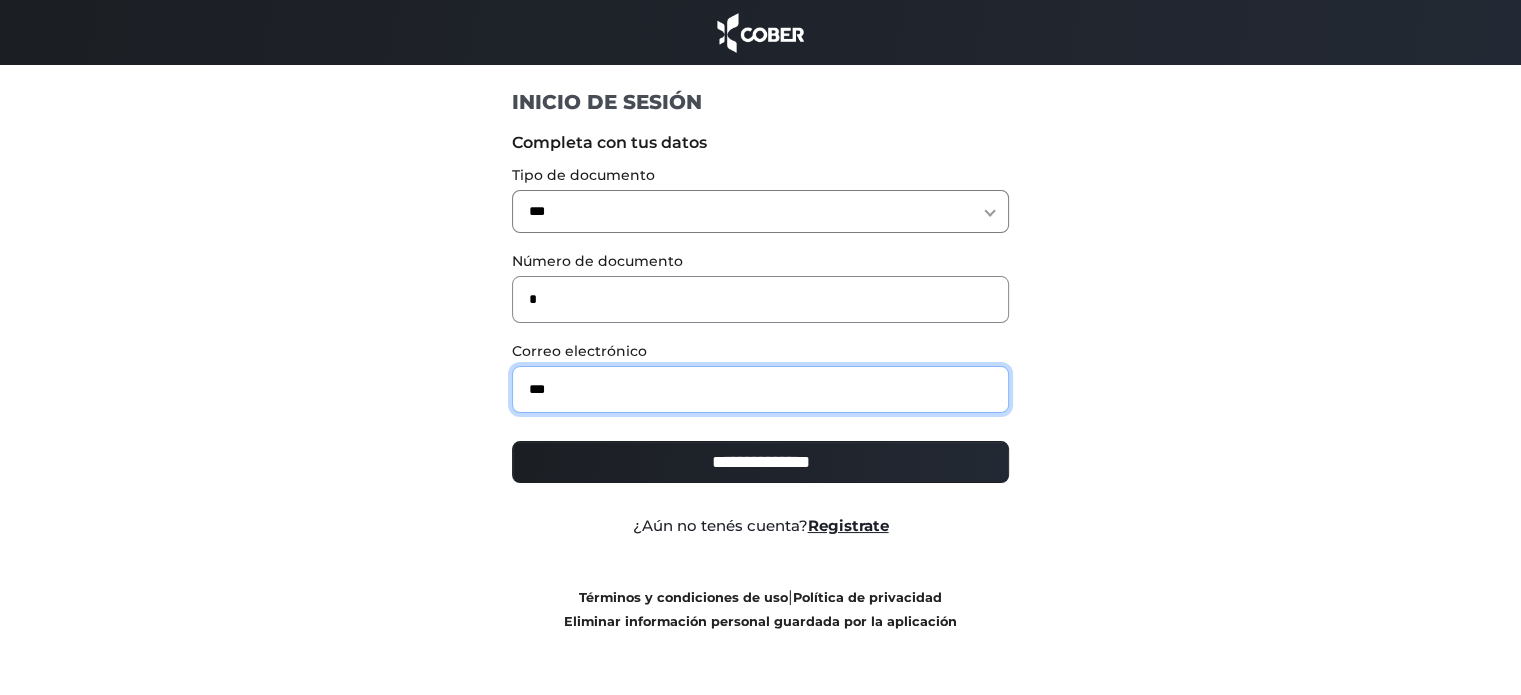 type on "**********" 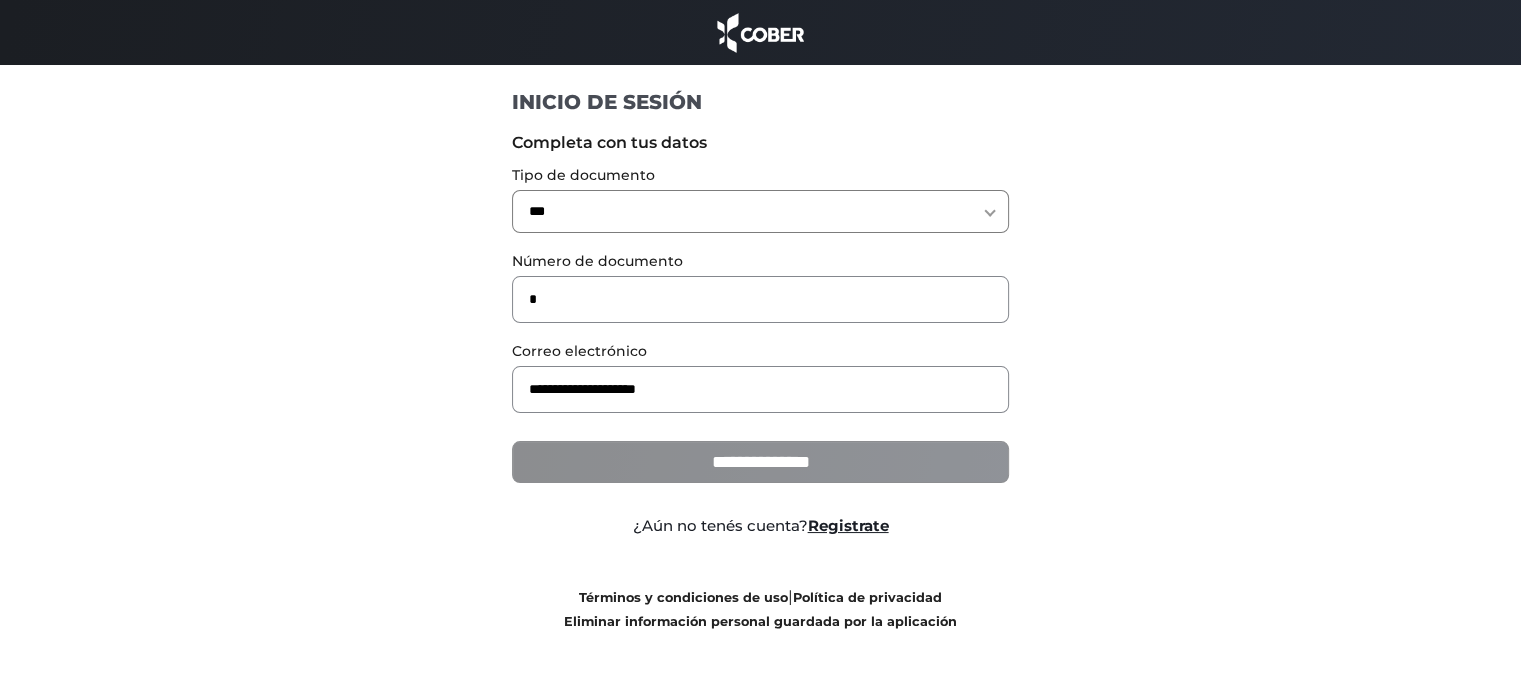 click on "**********" at bounding box center [760, 462] 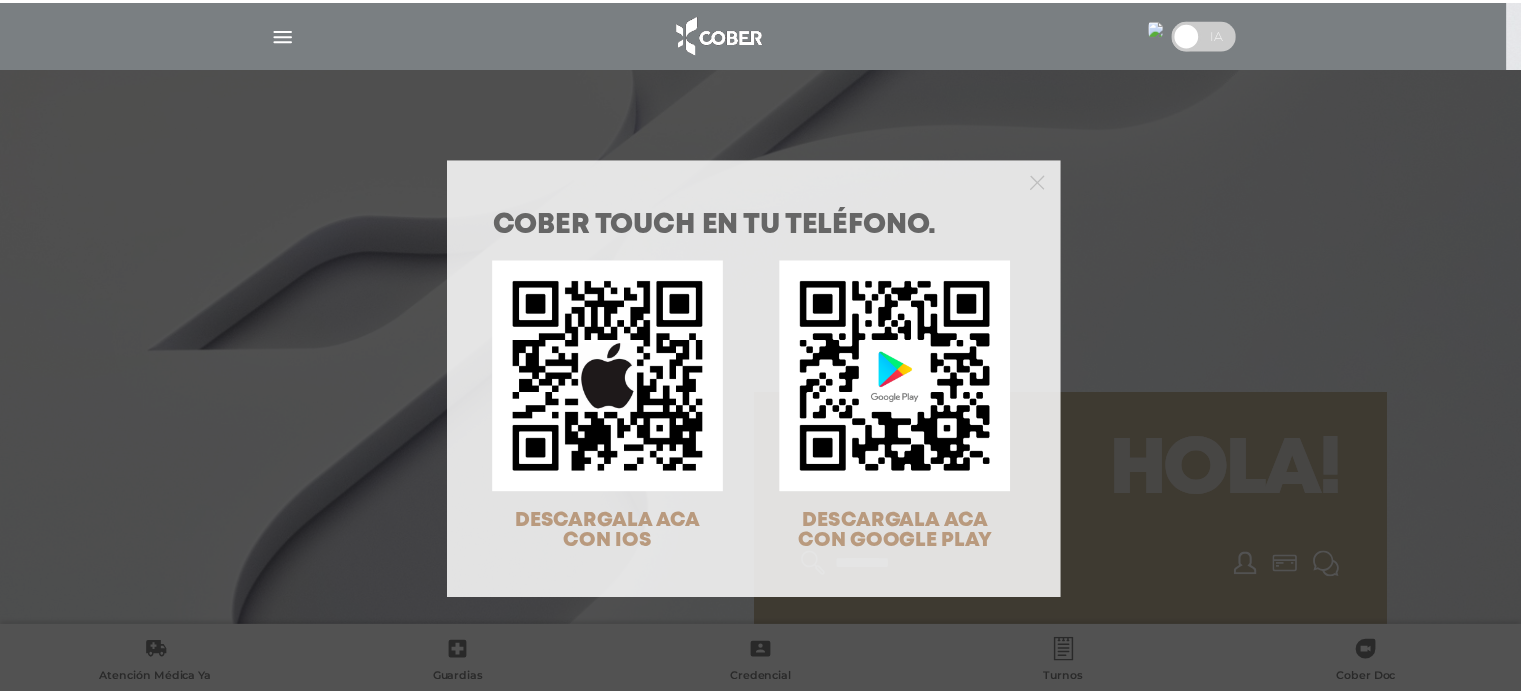 scroll, scrollTop: 0, scrollLeft: 0, axis: both 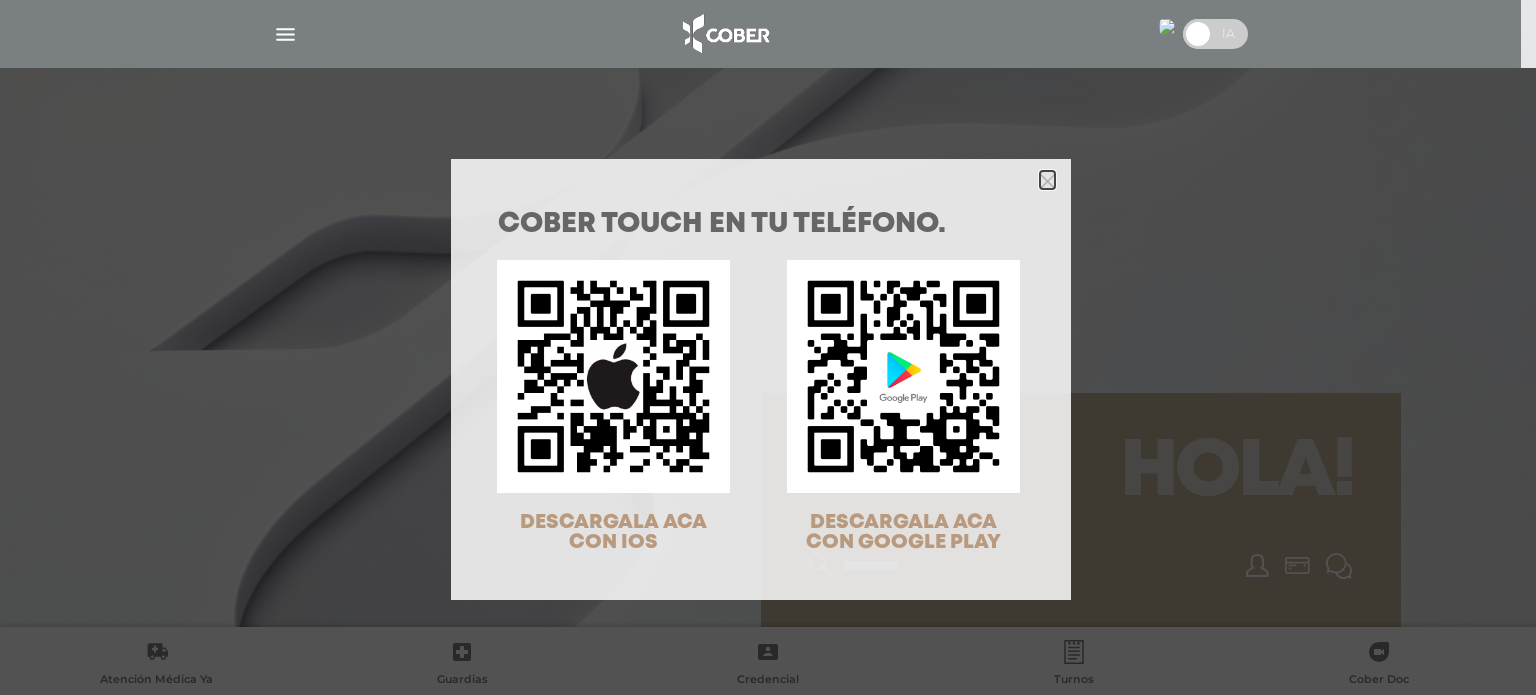 click at bounding box center (1047, 181) 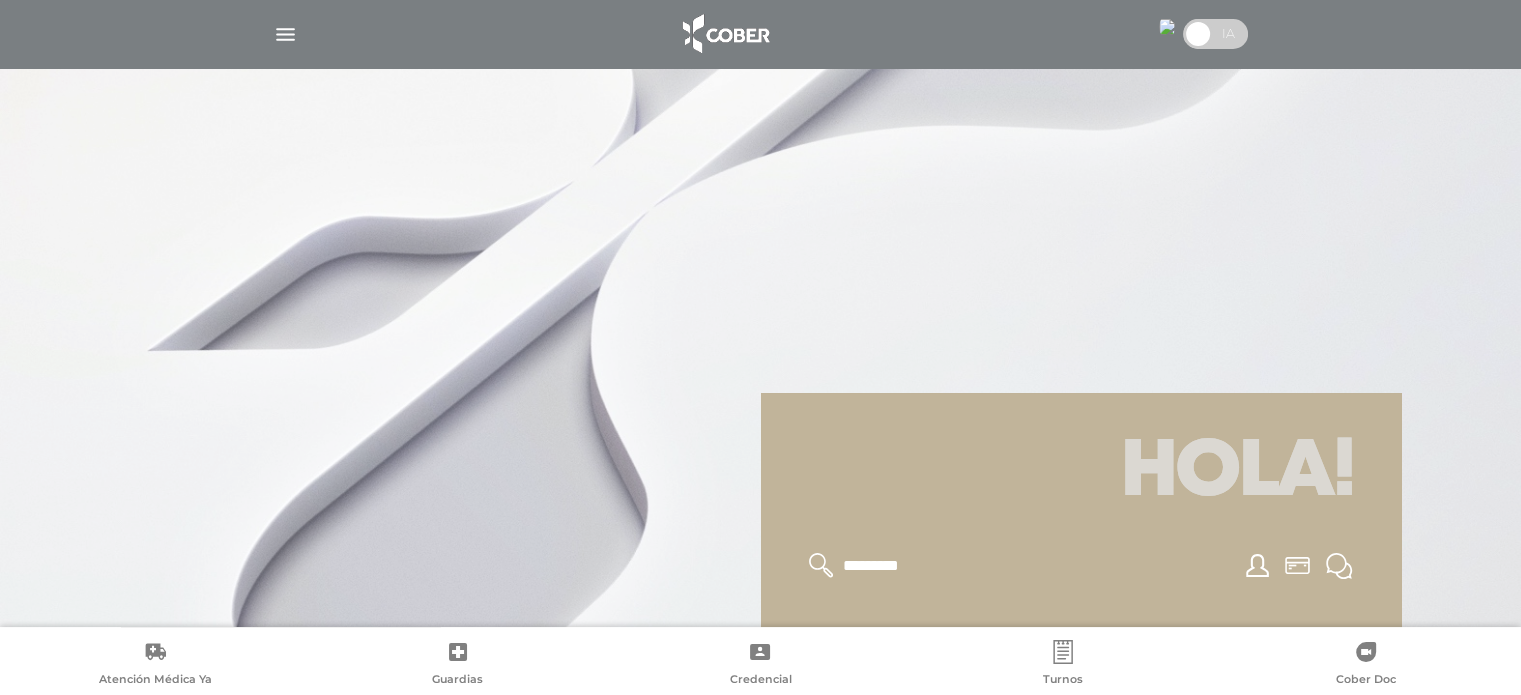 click at bounding box center (285, 34) 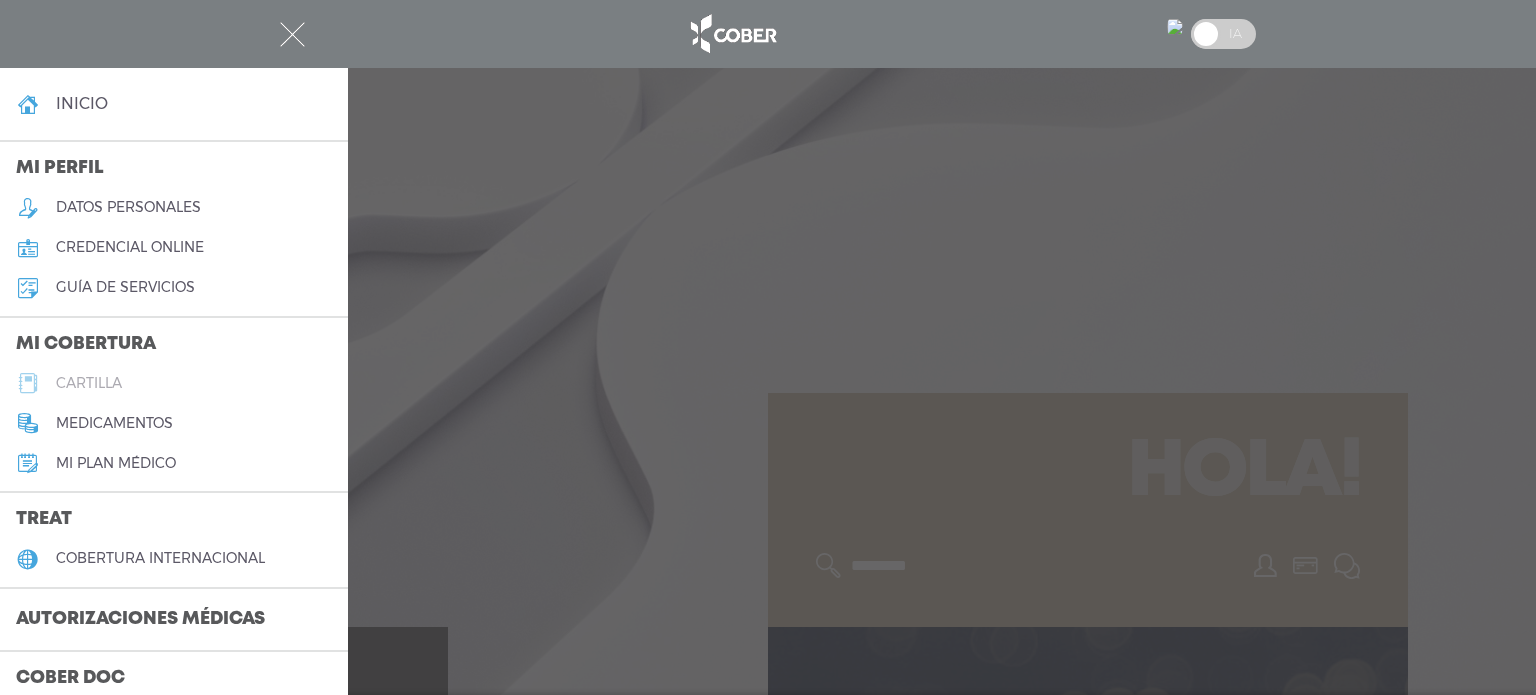 click on "cartilla" at bounding box center [174, 383] 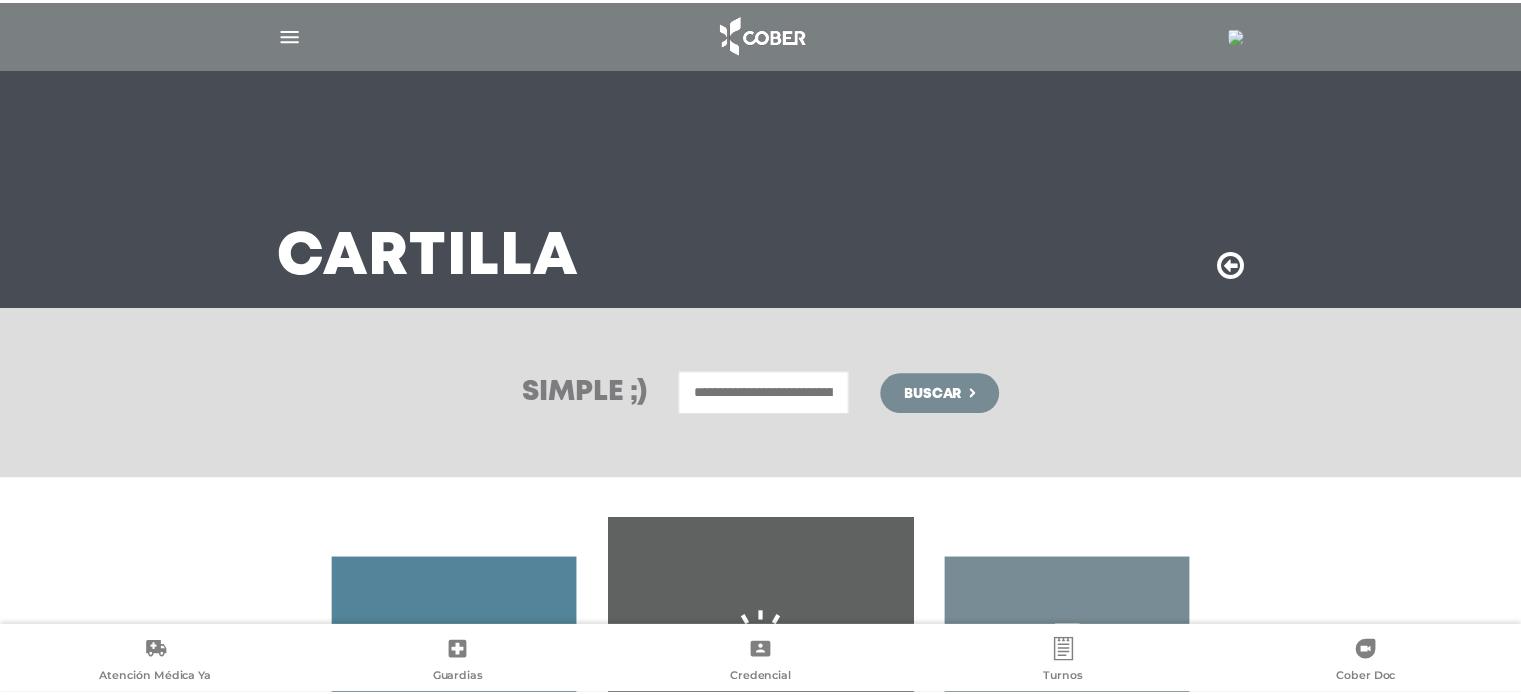 scroll, scrollTop: 0, scrollLeft: 0, axis: both 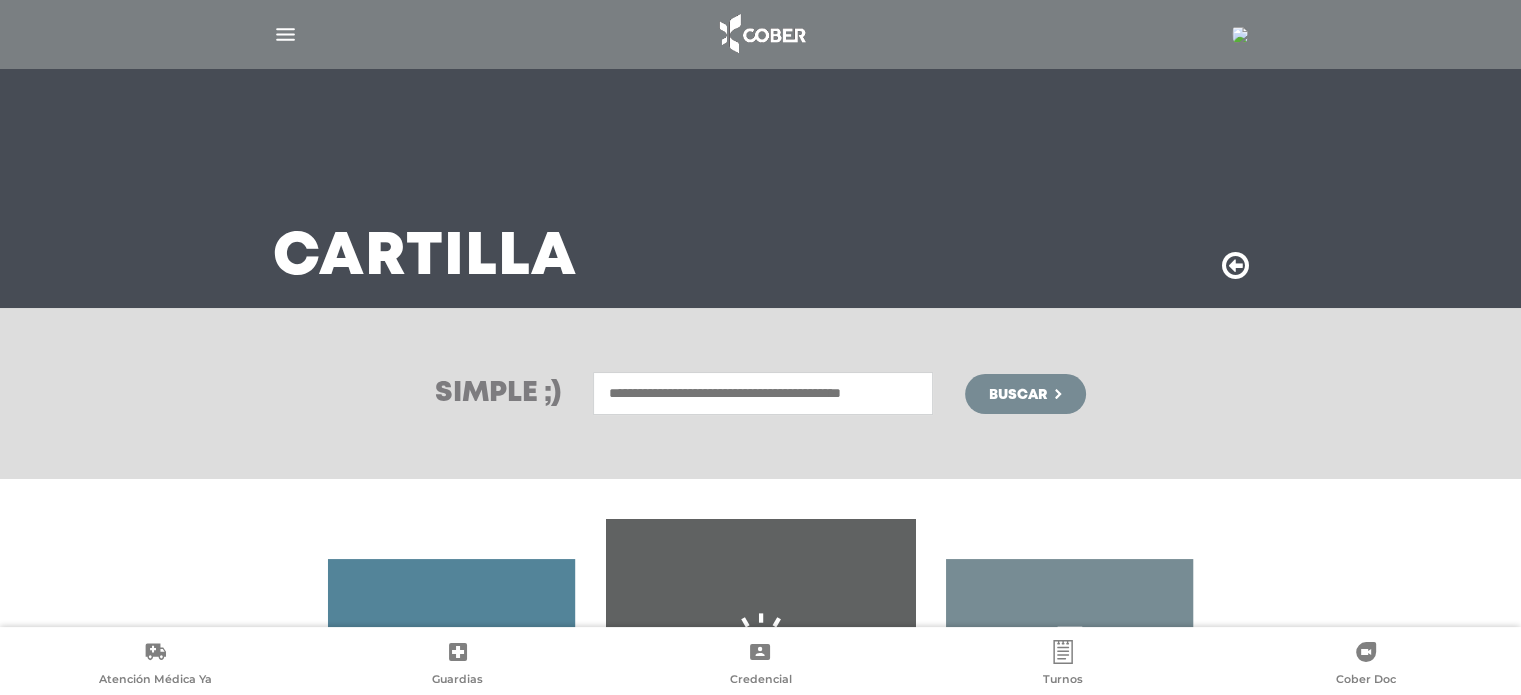 click at bounding box center (763, 393) 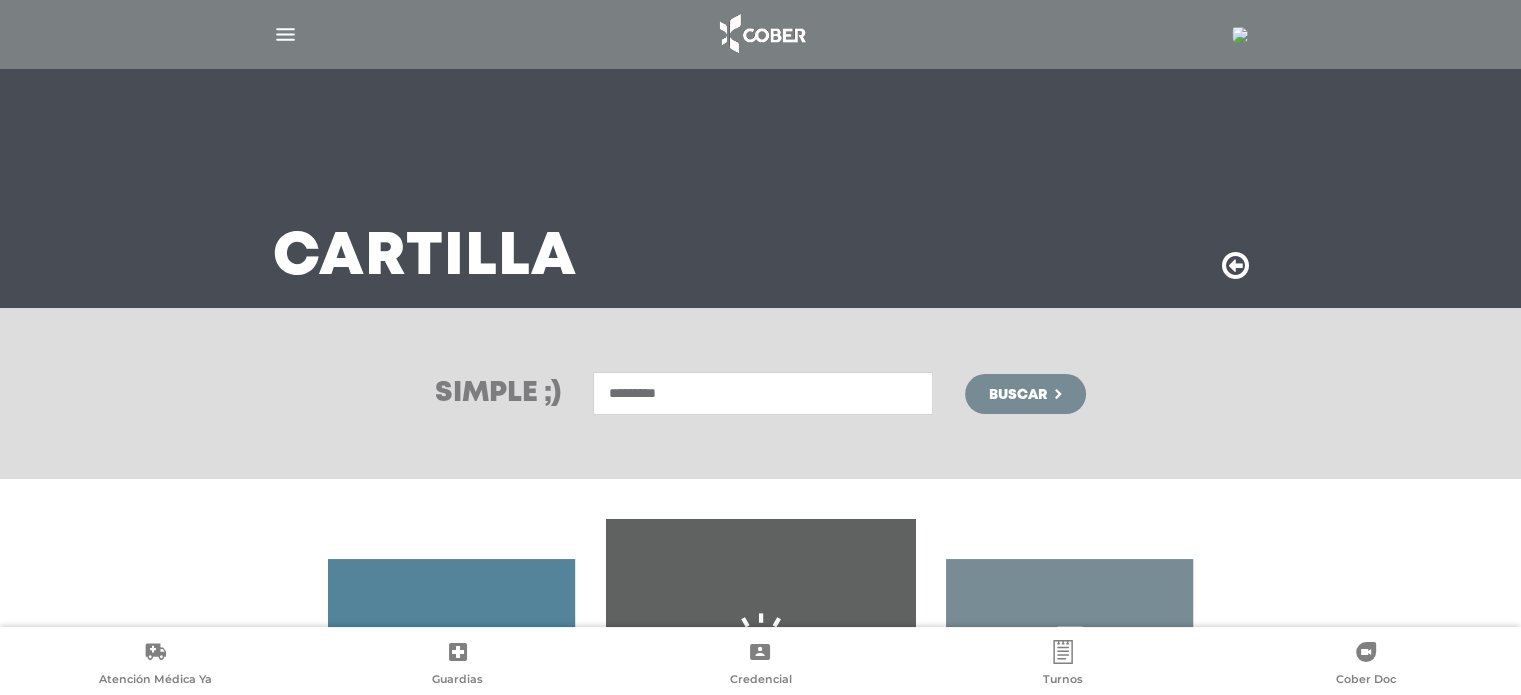 type on "*********" 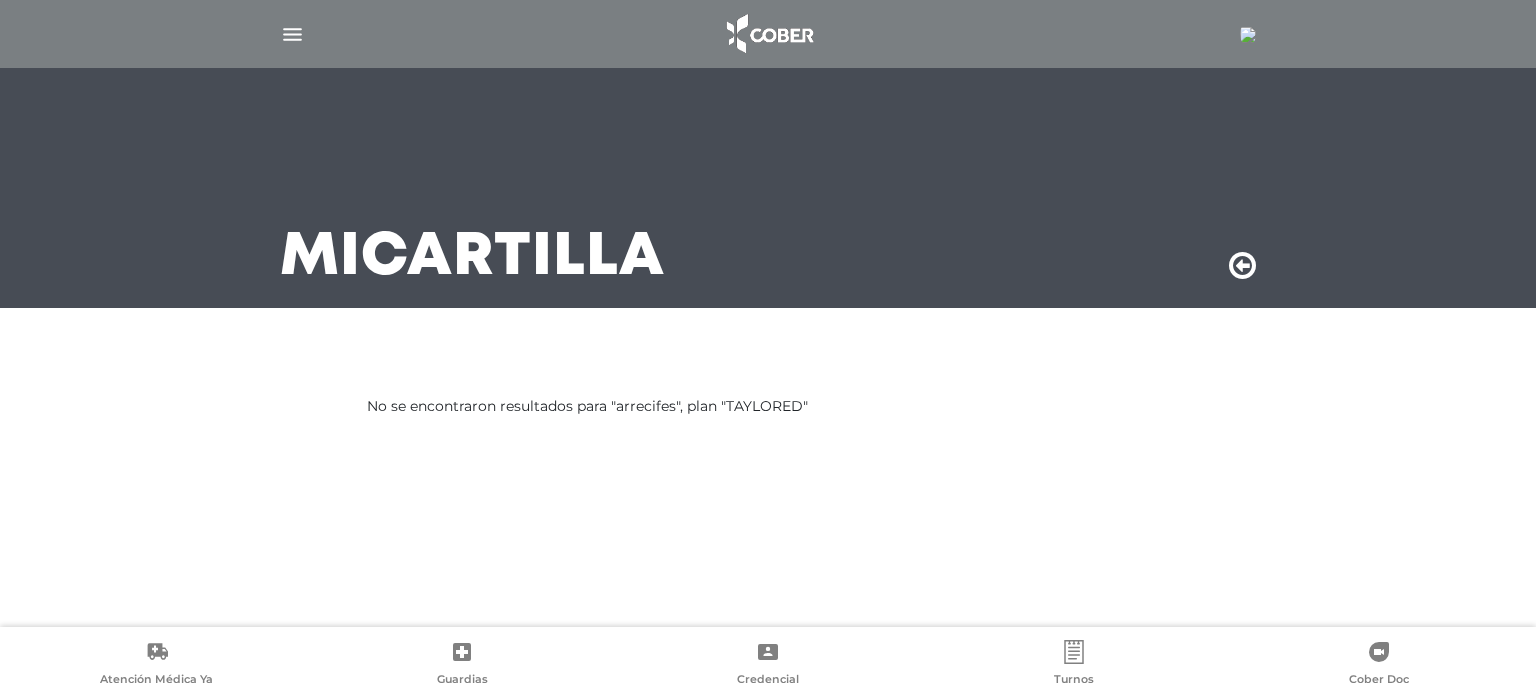 scroll, scrollTop: 0, scrollLeft: 0, axis: both 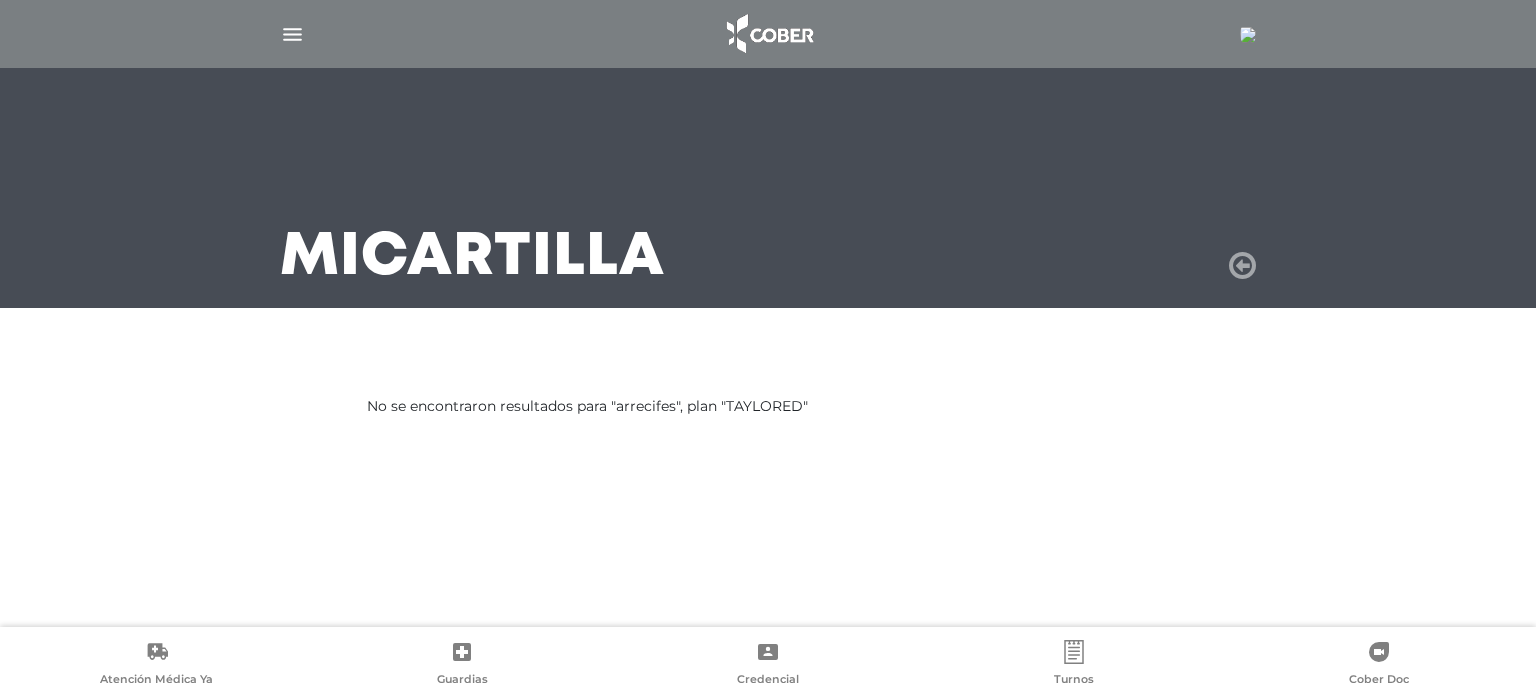 click at bounding box center [1242, 266] 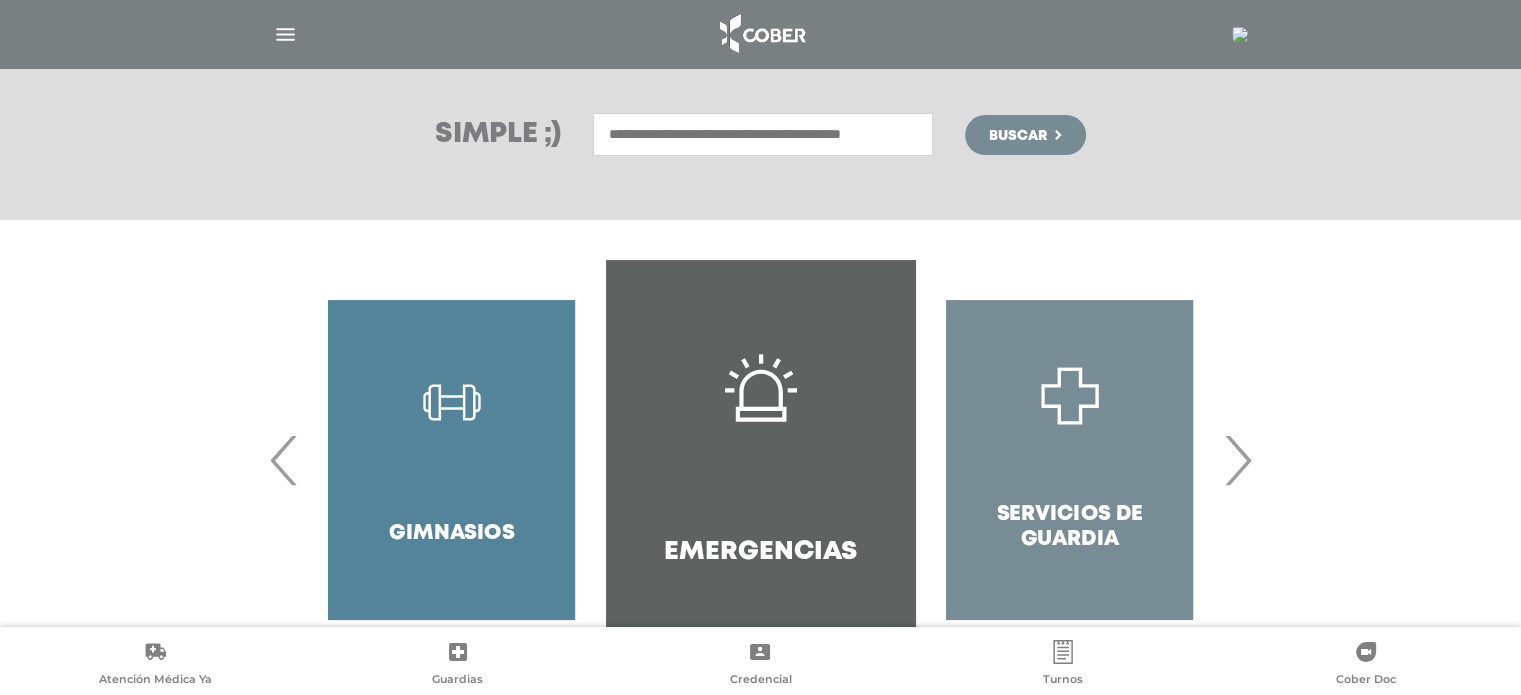 scroll, scrollTop: 331, scrollLeft: 0, axis: vertical 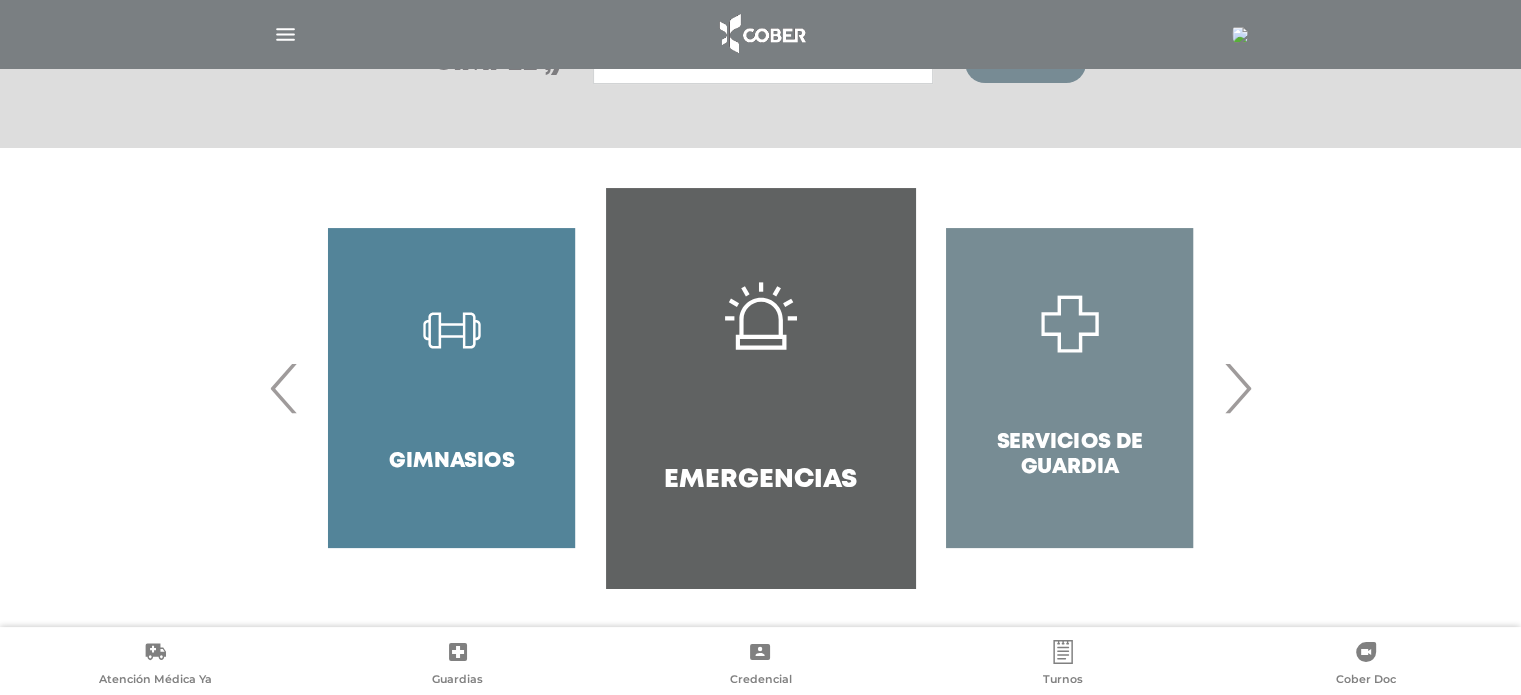 click on "›" at bounding box center (1237, 388) 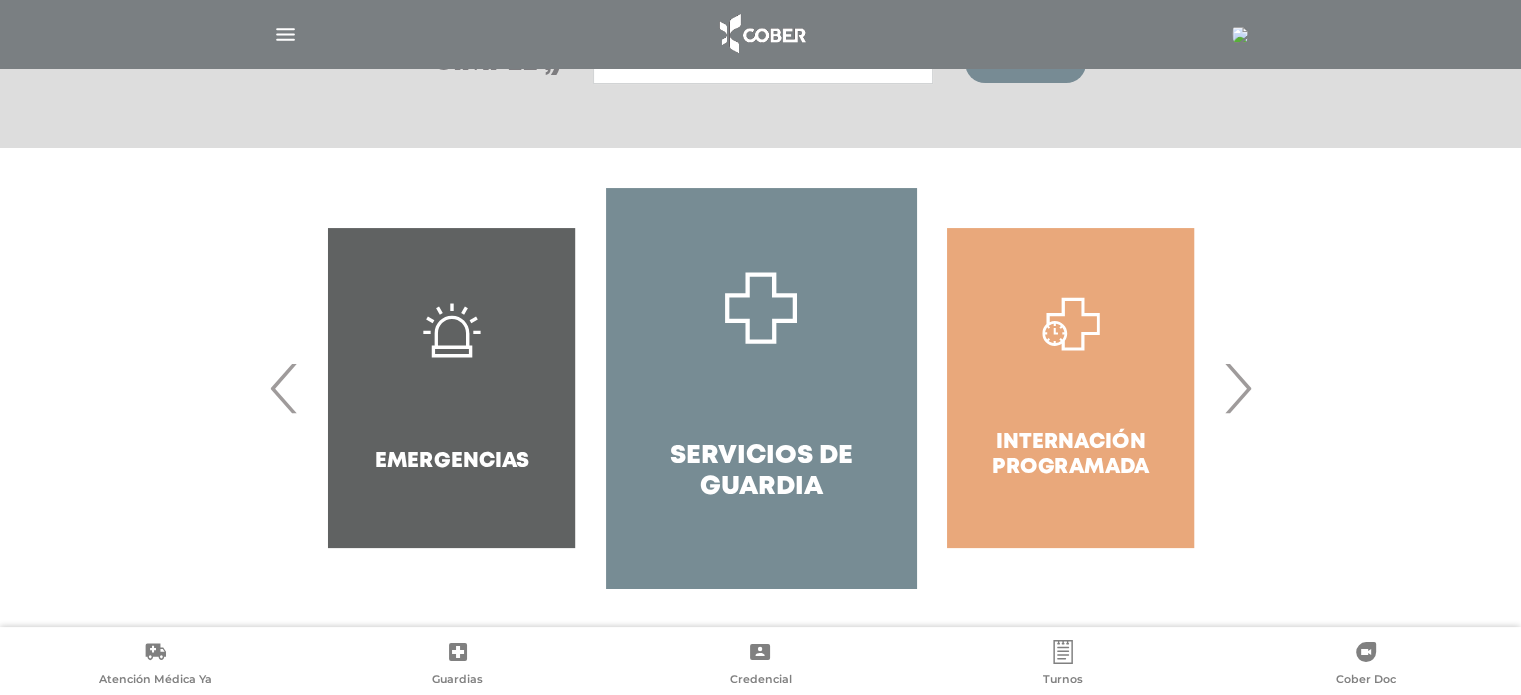 click on "›" at bounding box center (1237, 388) 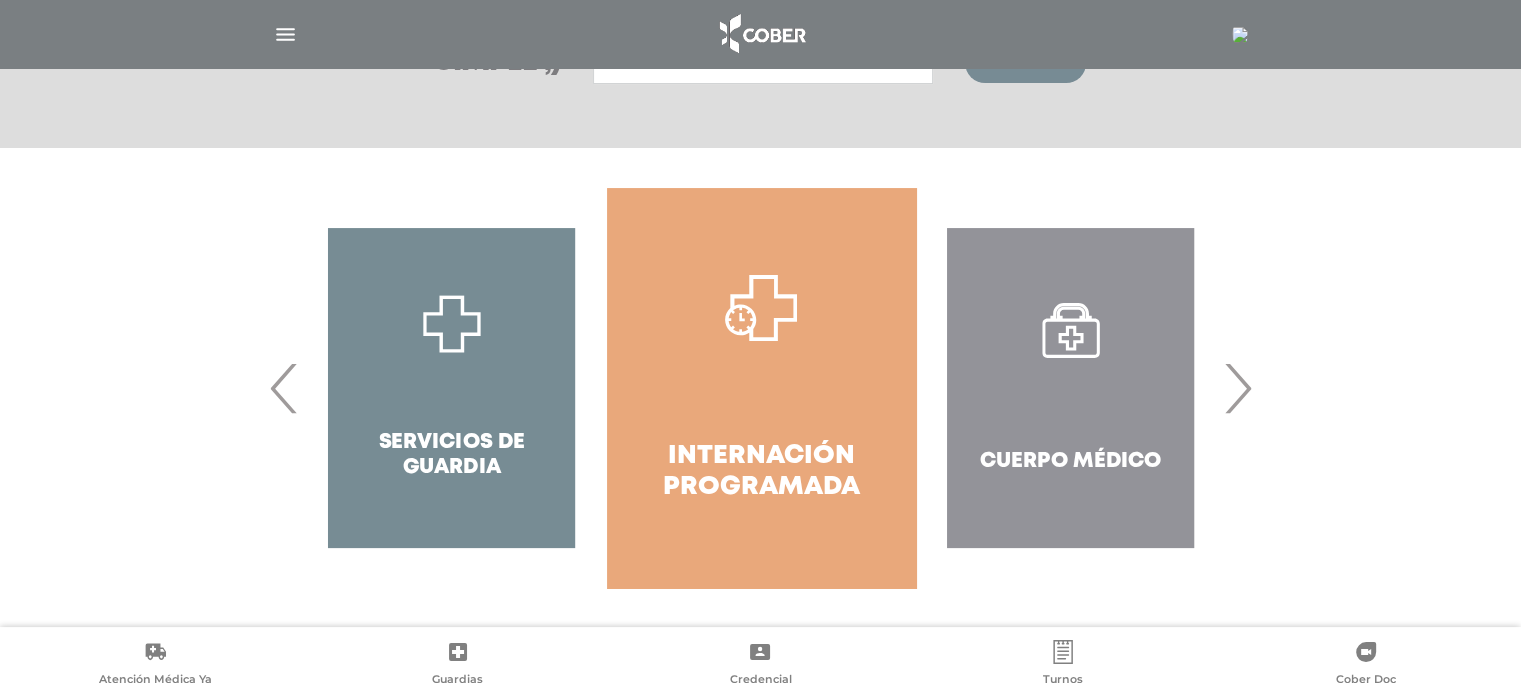 click on "›" at bounding box center [1237, 388] 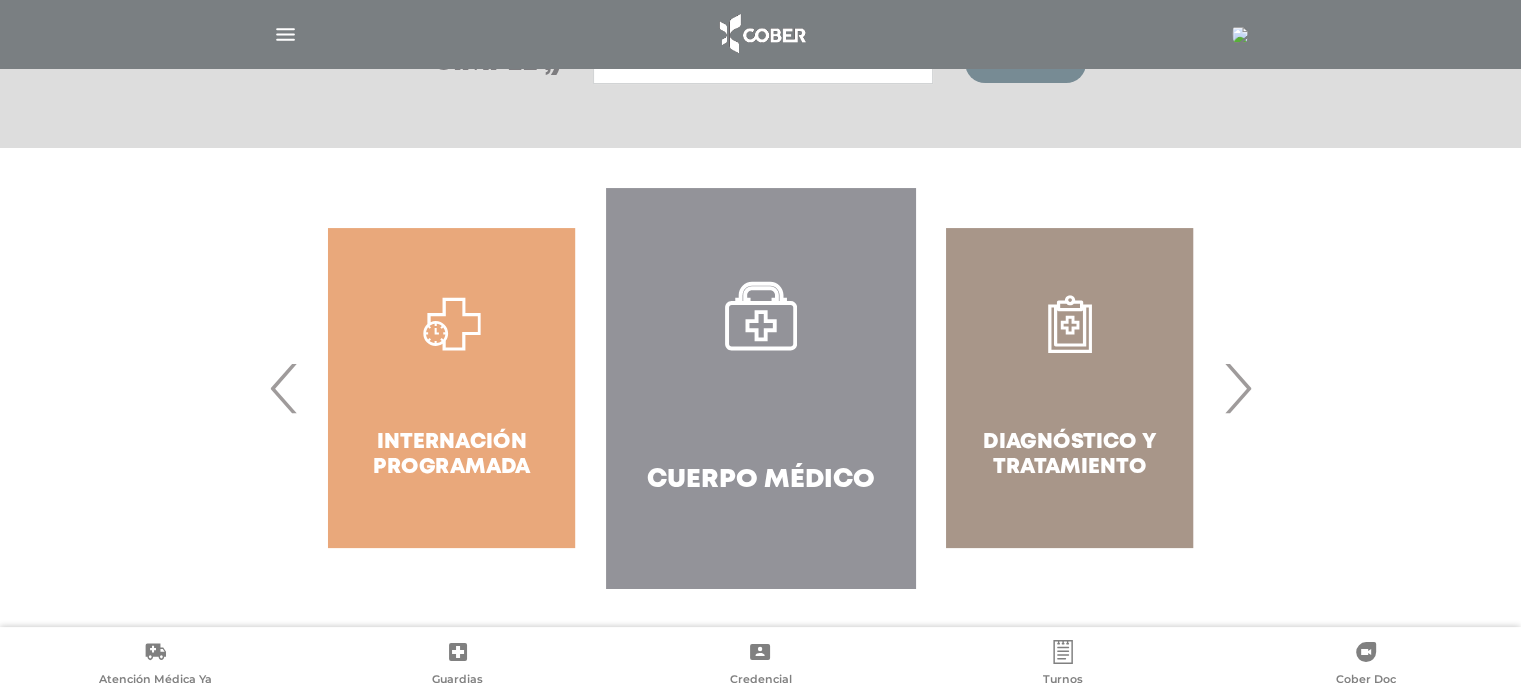 click on "›" at bounding box center [1237, 388] 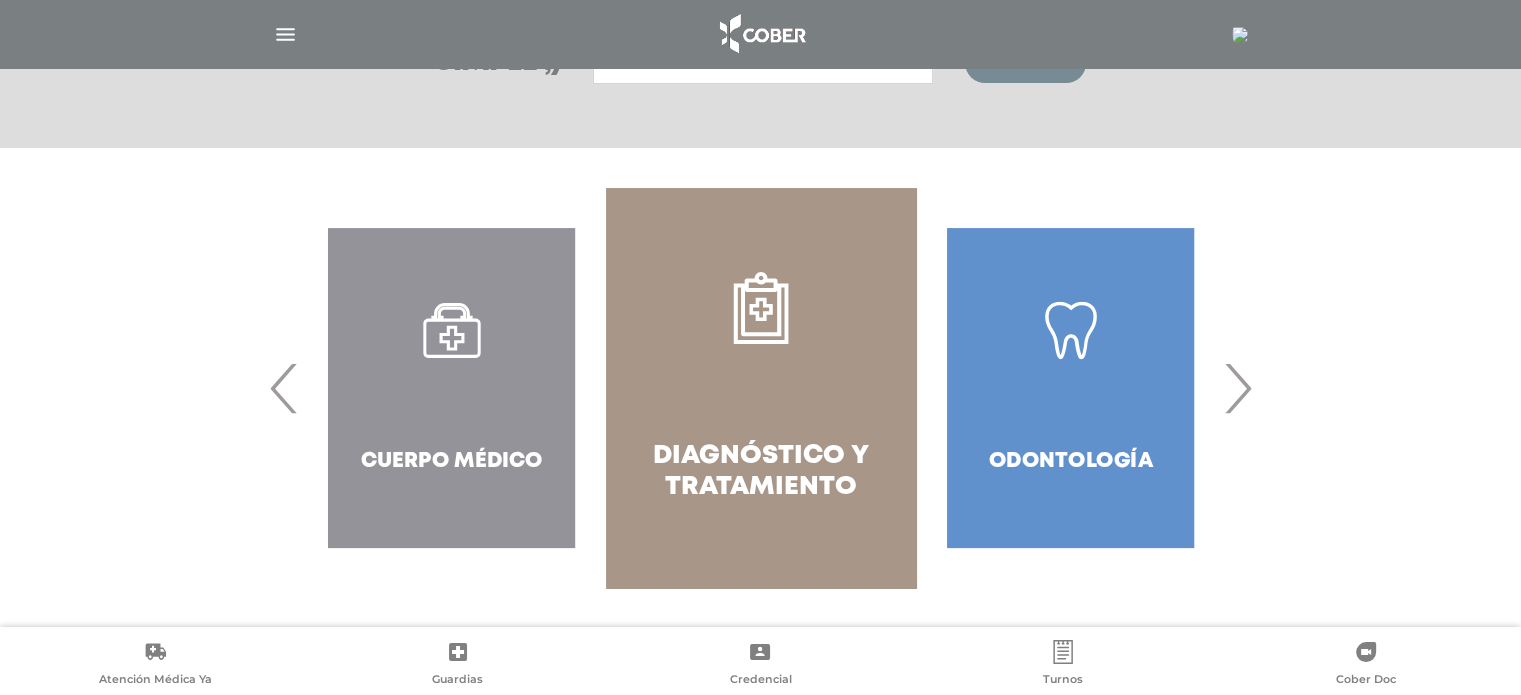 click on "‹" at bounding box center [284, 388] 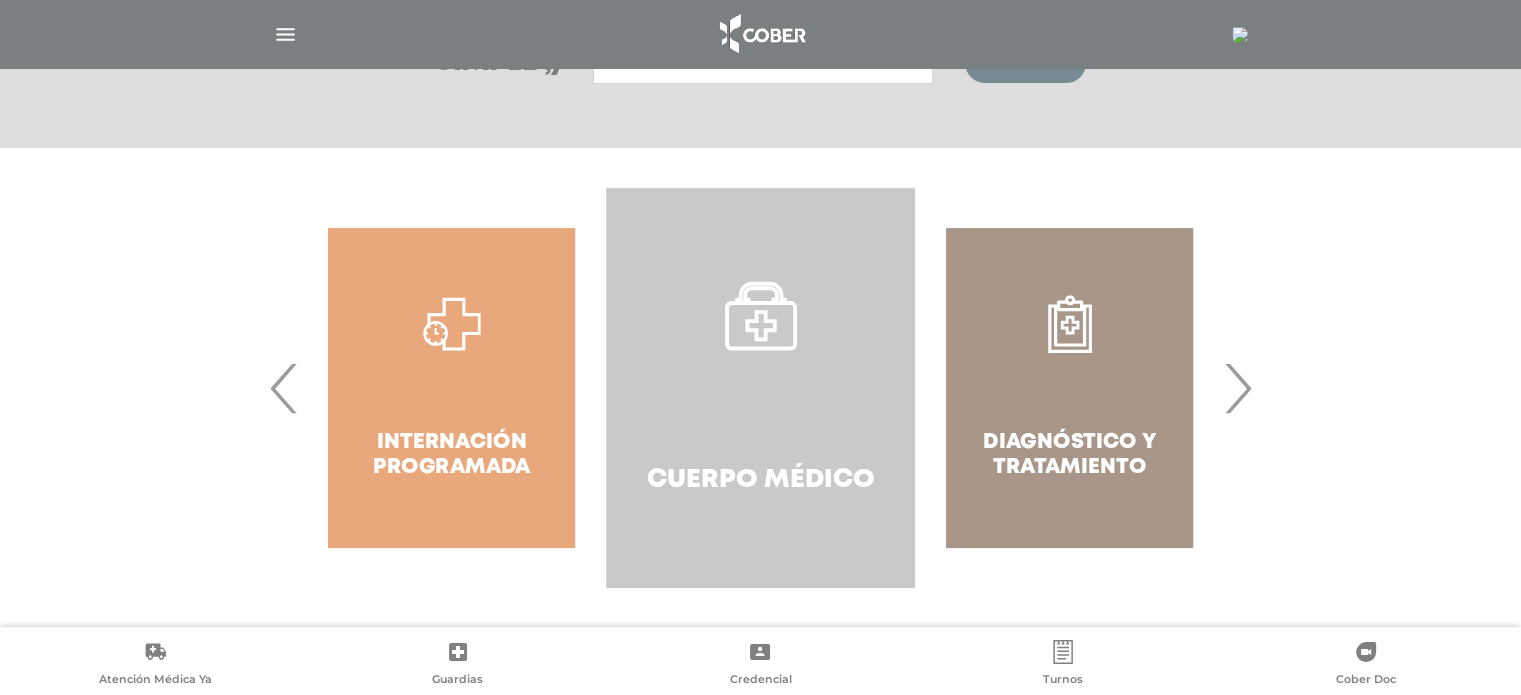 click on "Cuerpo Médico" at bounding box center (760, 388) 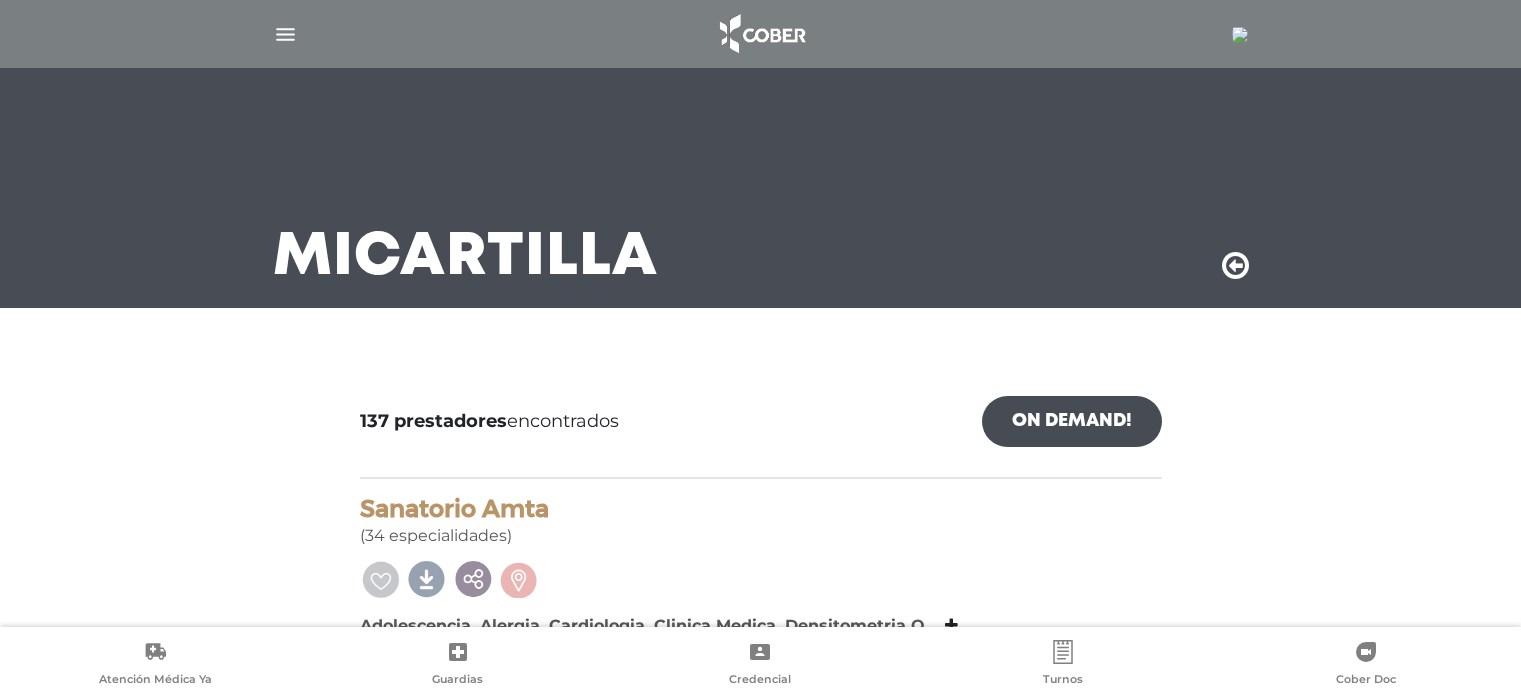 scroll, scrollTop: 96, scrollLeft: 0, axis: vertical 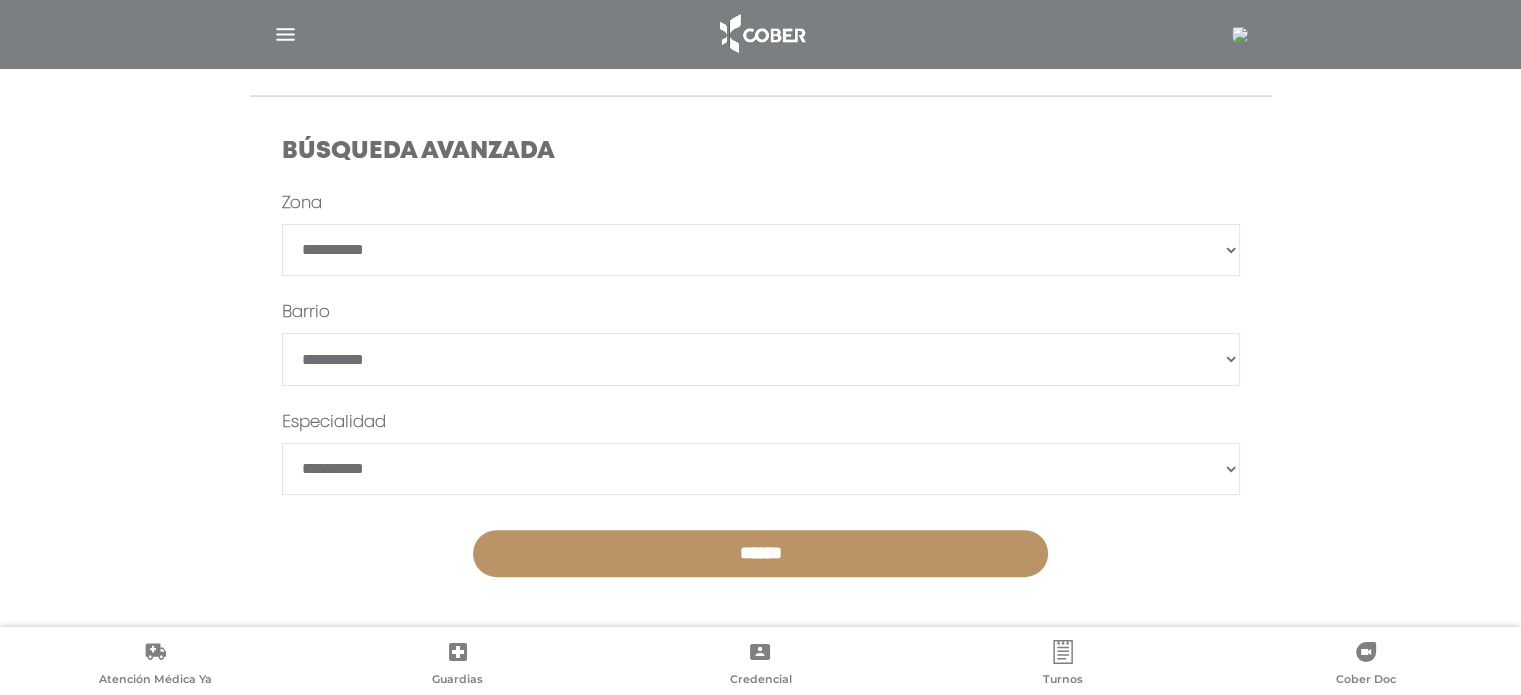 click on "**********" at bounding box center [761, 359] 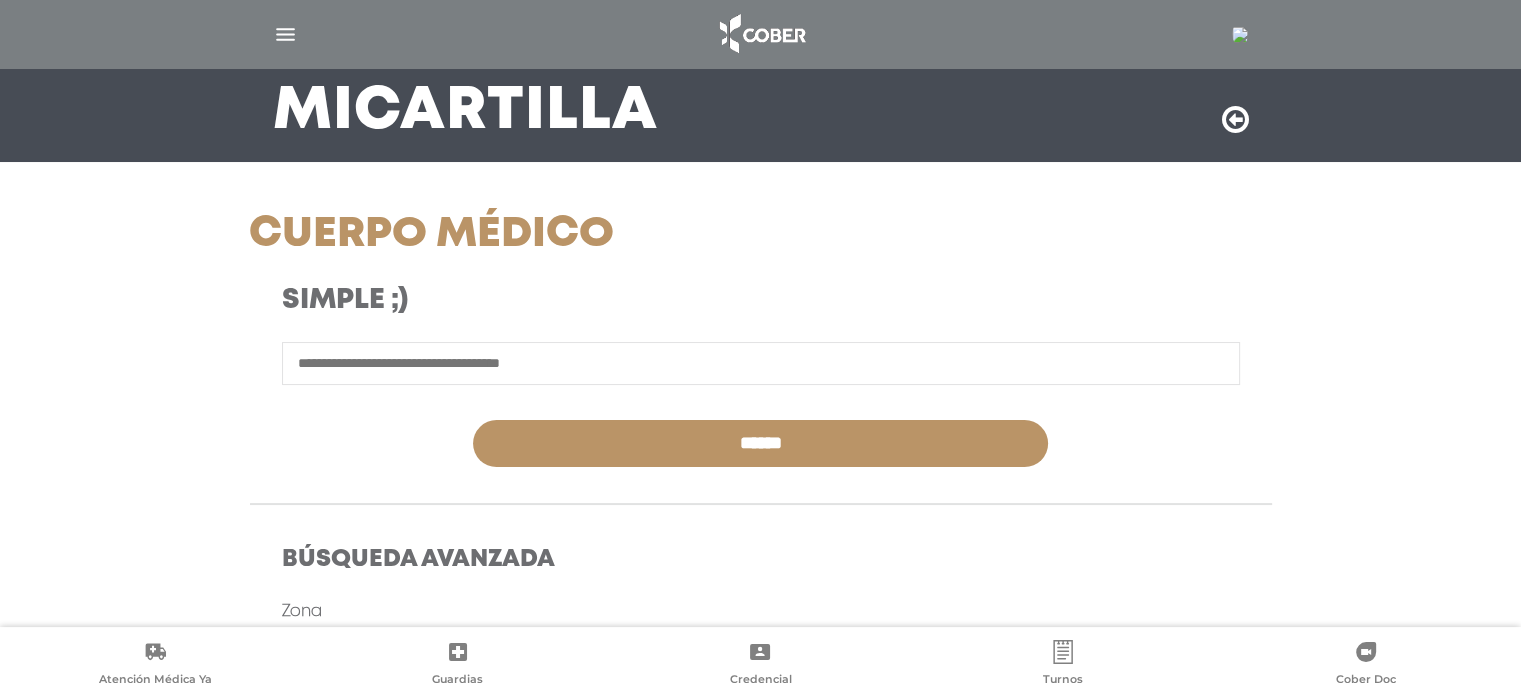 scroll, scrollTop: 0, scrollLeft: 0, axis: both 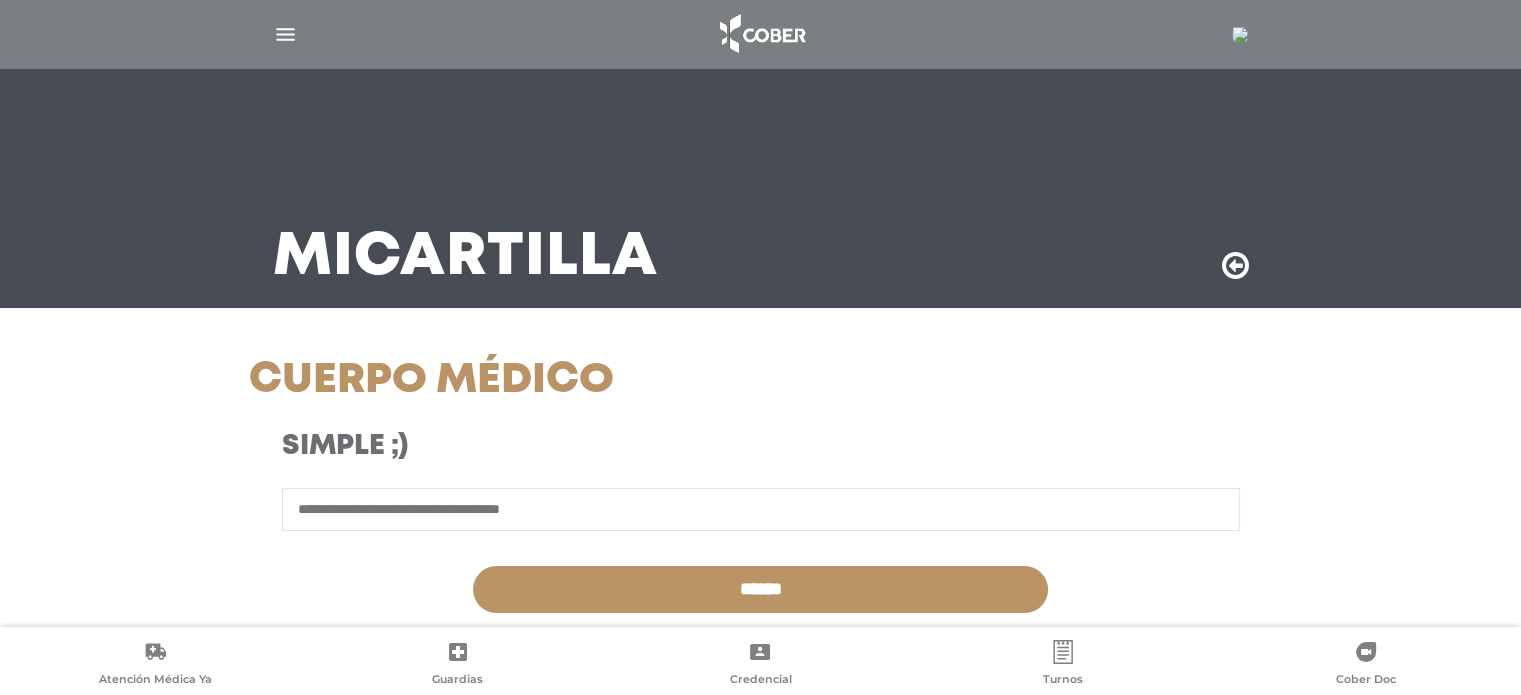 click at bounding box center (761, 509) 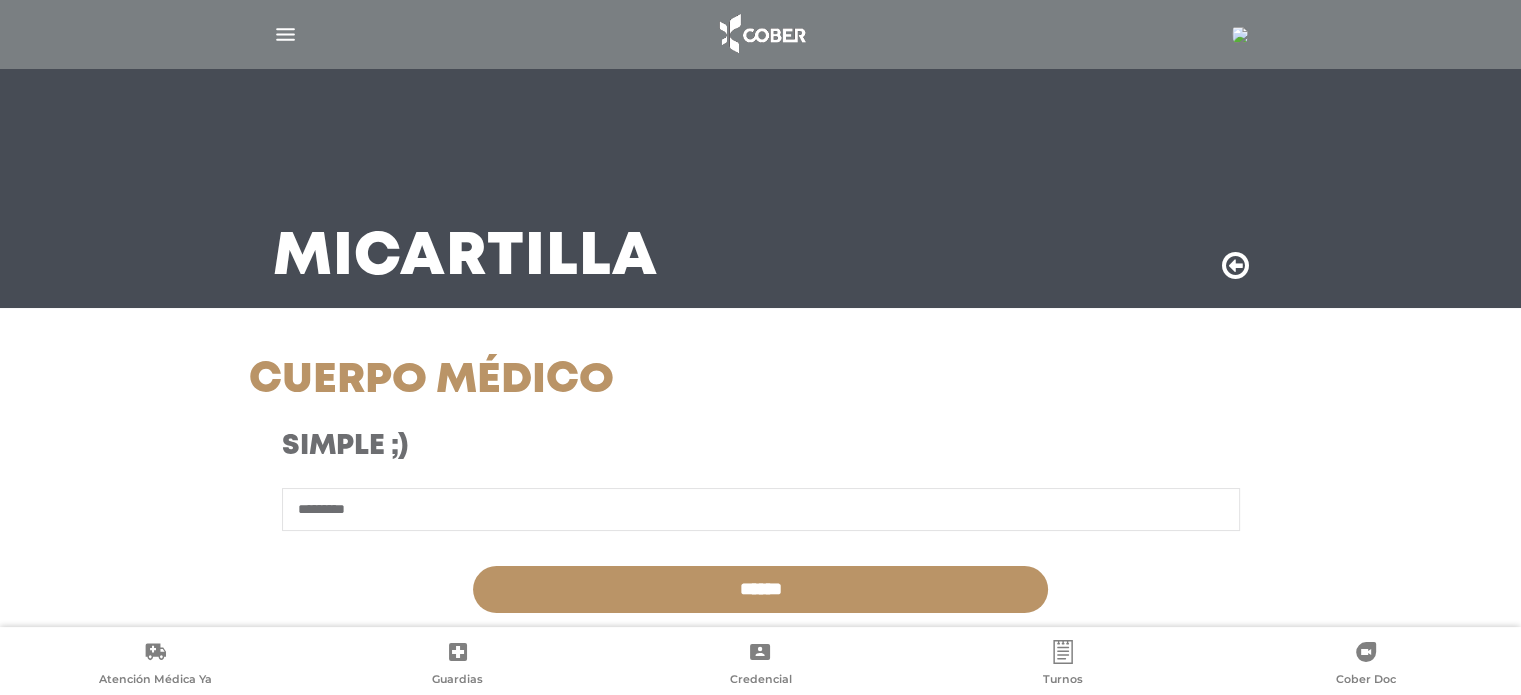 type on "*********" 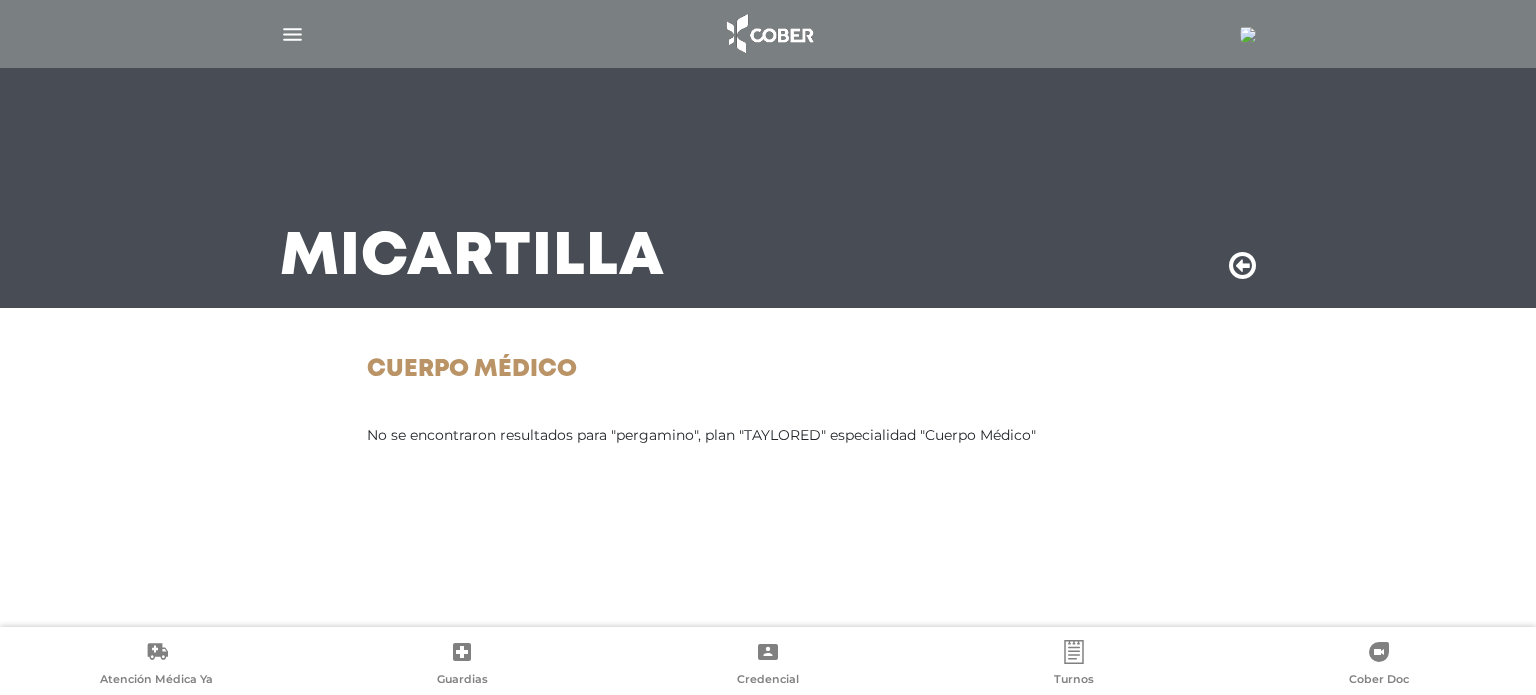 scroll, scrollTop: 0, scrollLeft: 0, axis: both 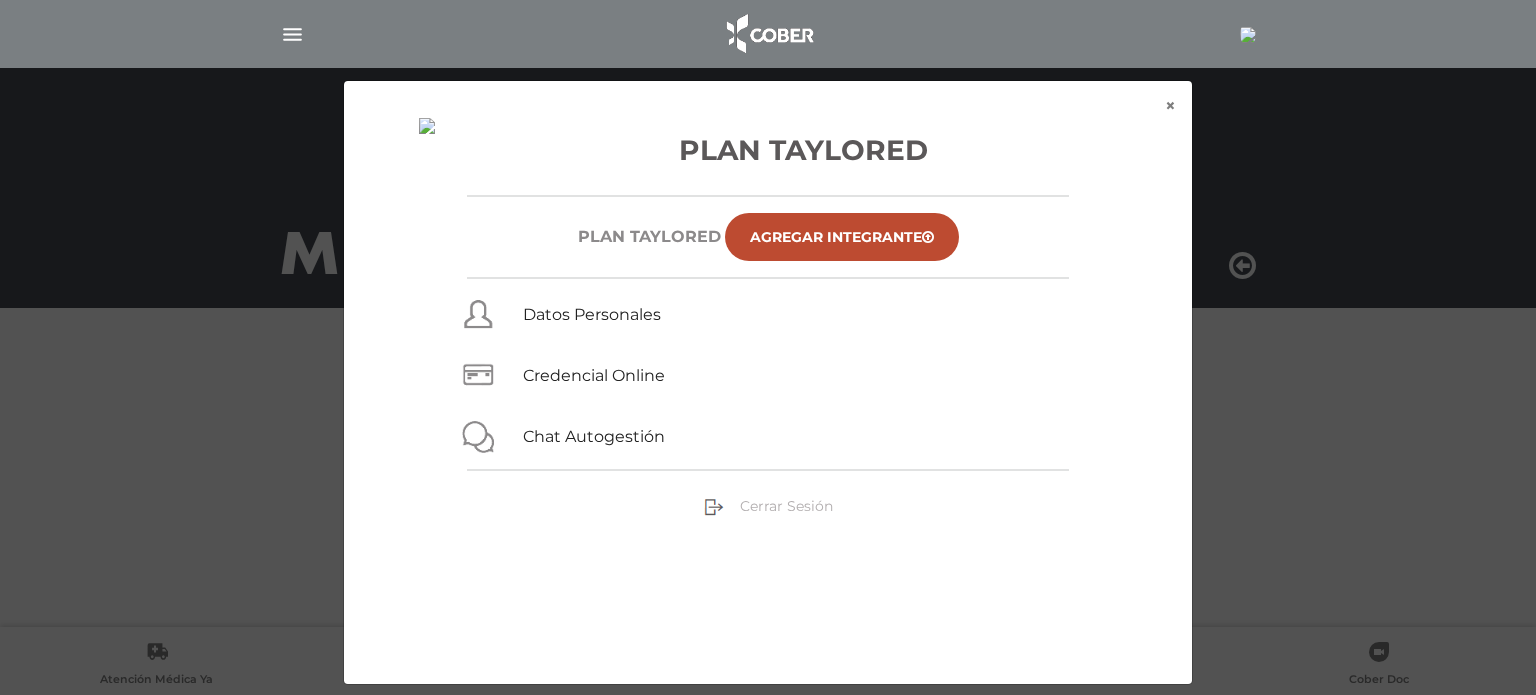 click on "Cerrar Sesión" at bounding box center [786, 506] 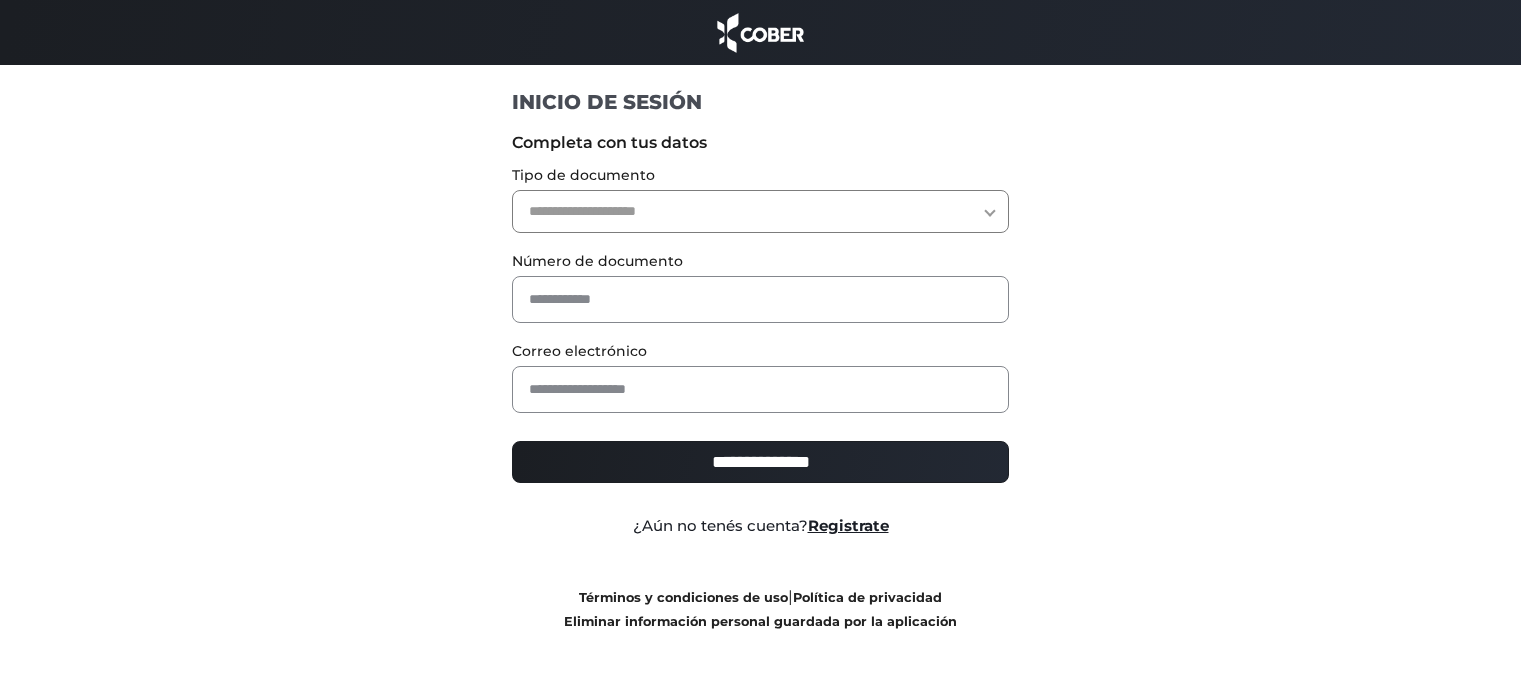 scroll, scrollTop: 0, scrollLeft: 0, axis: both 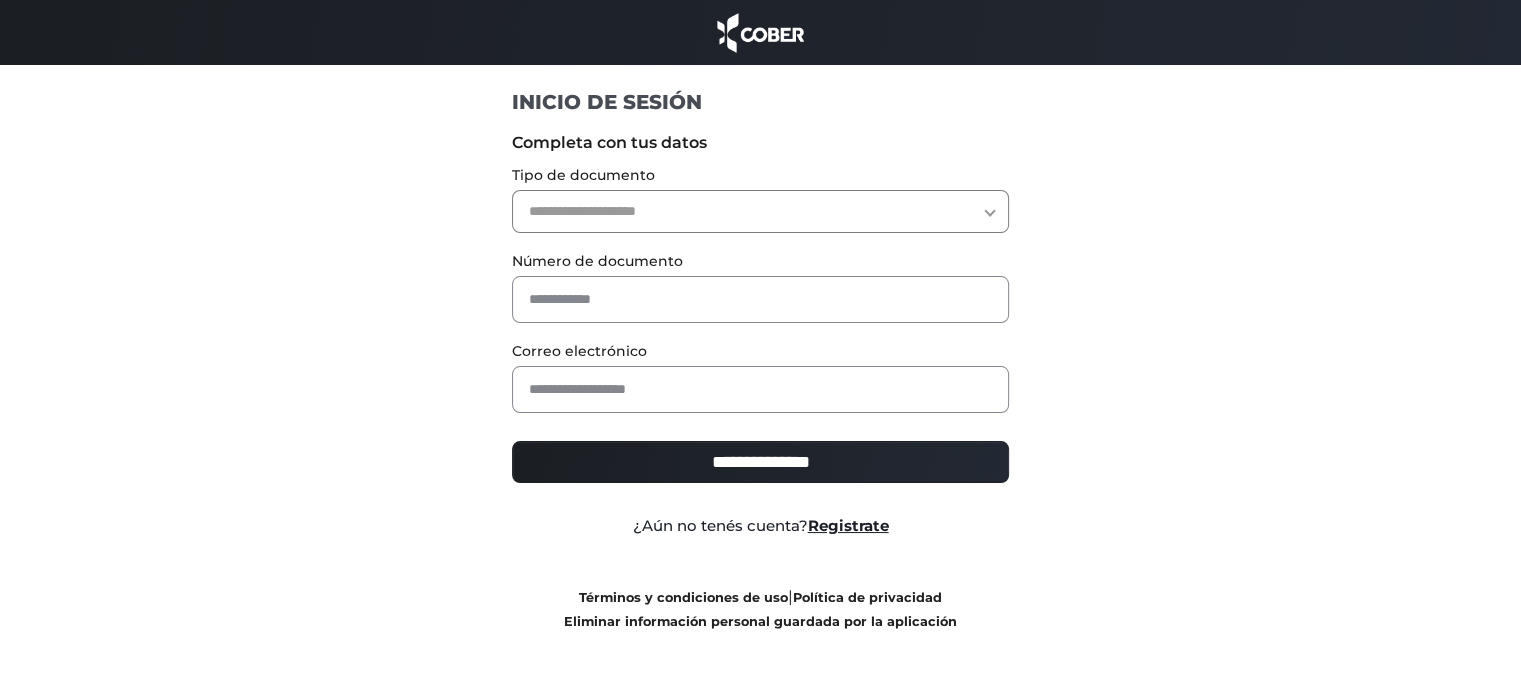click on "**********" at bounding box center (760, 211) 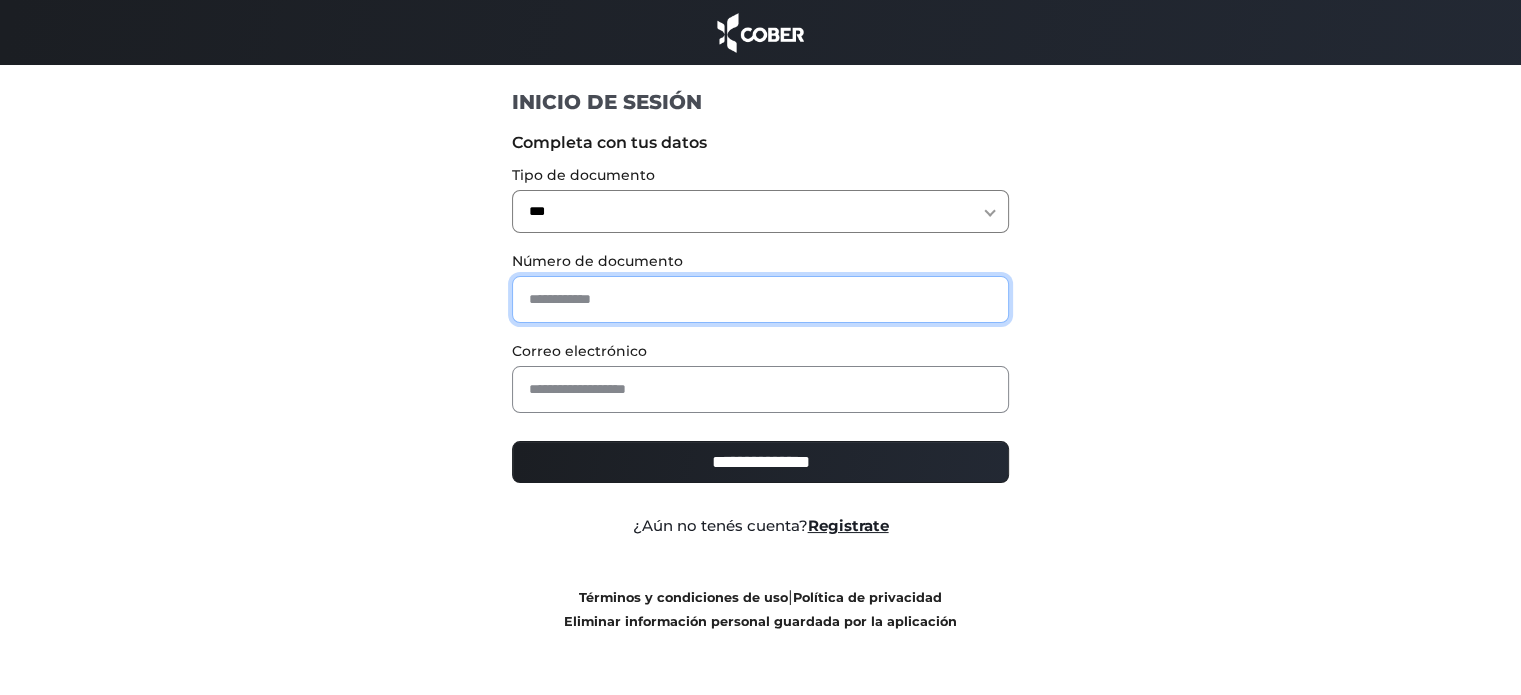 click at bounding box center [760, 299] 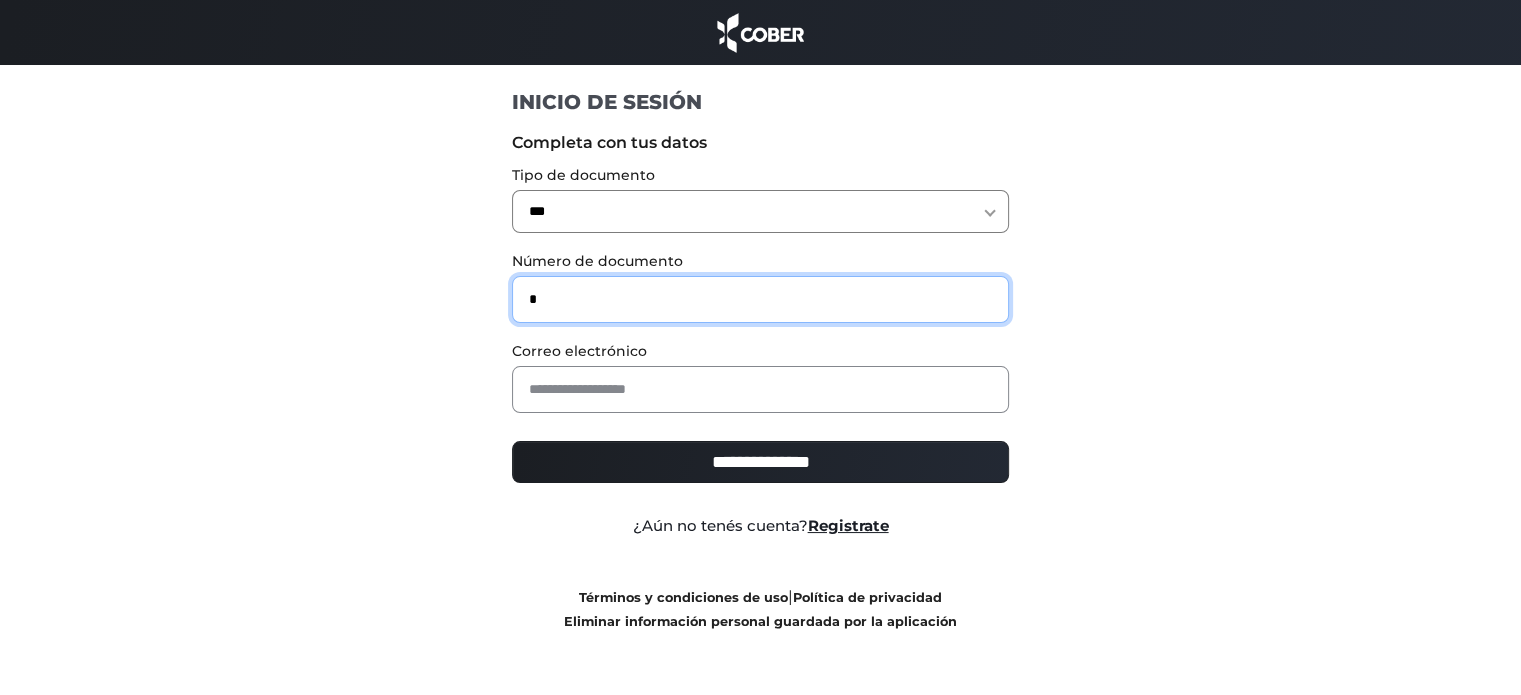 type on "*" 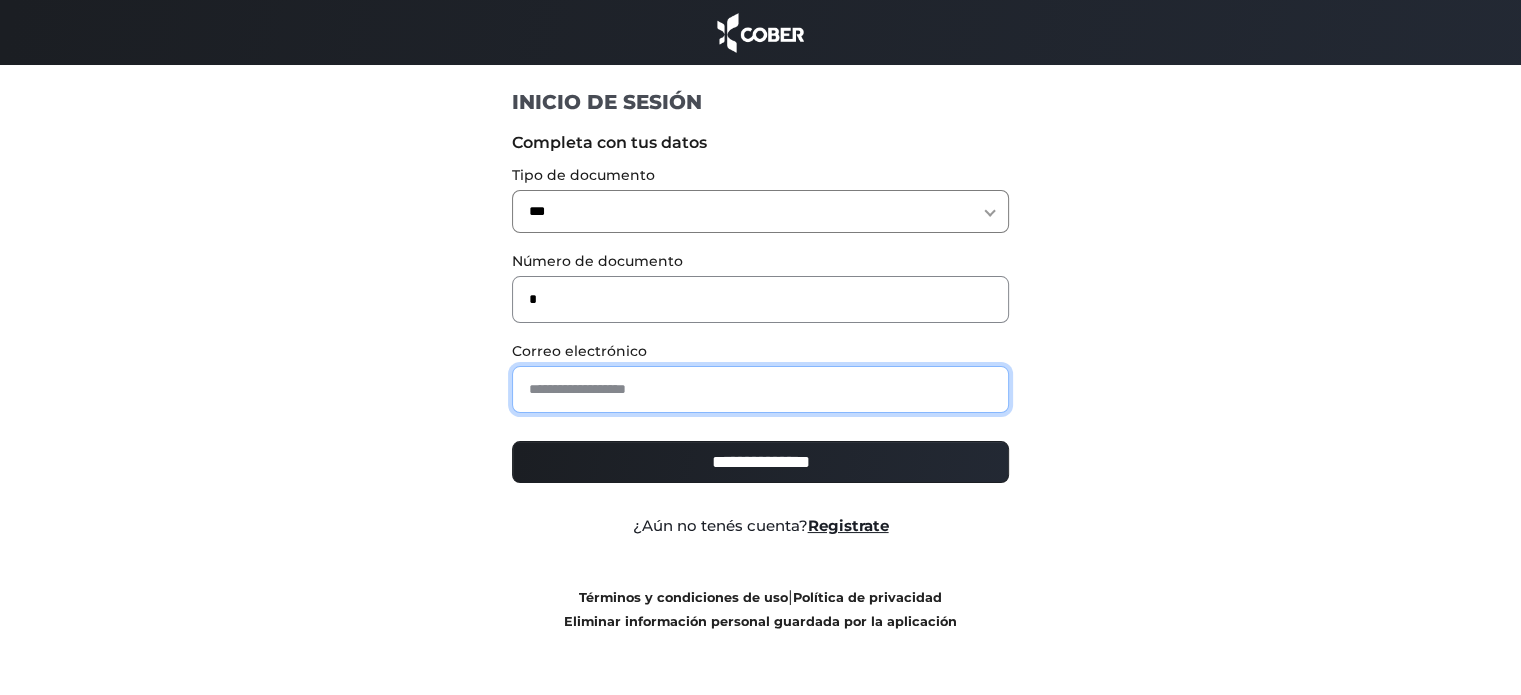 click at bounding box center (760, 389) 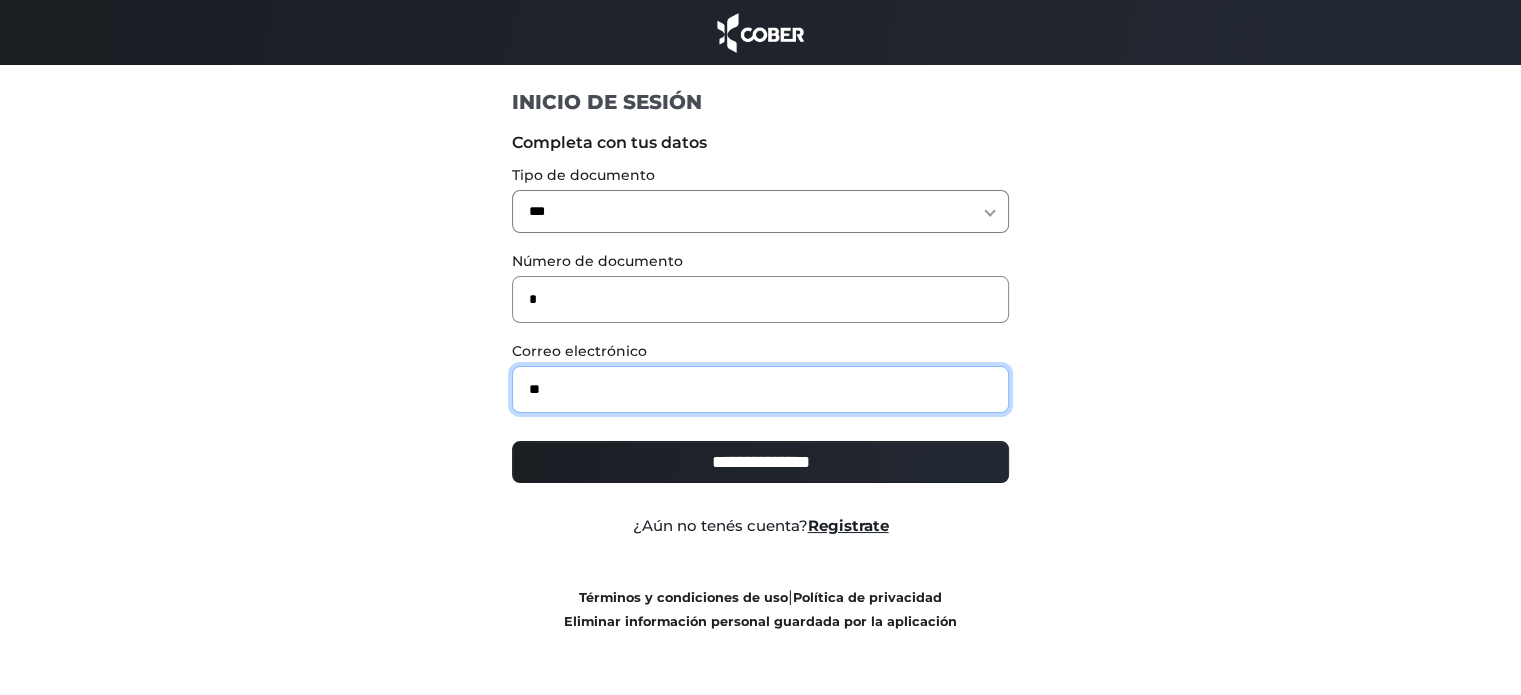 type on "**********" 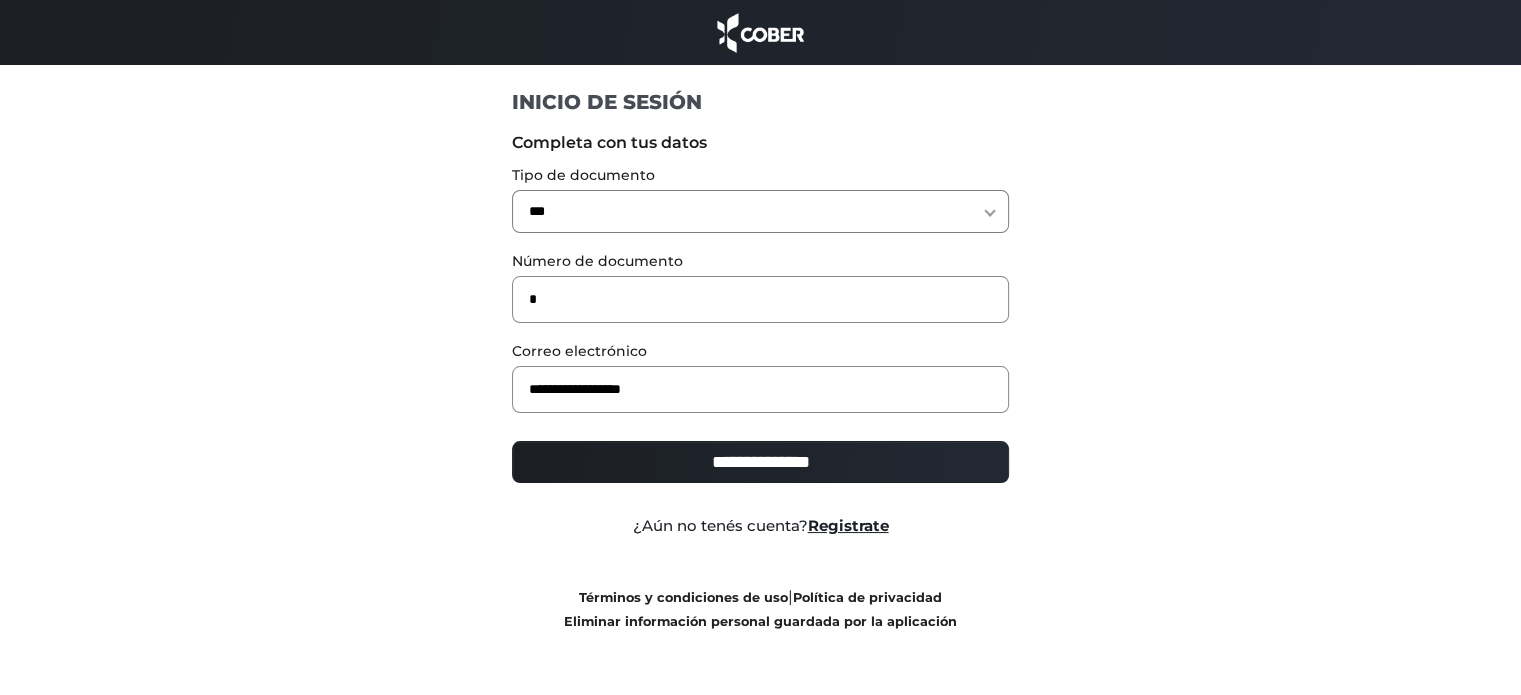 click on "**********" at bounding box center (760, 462) 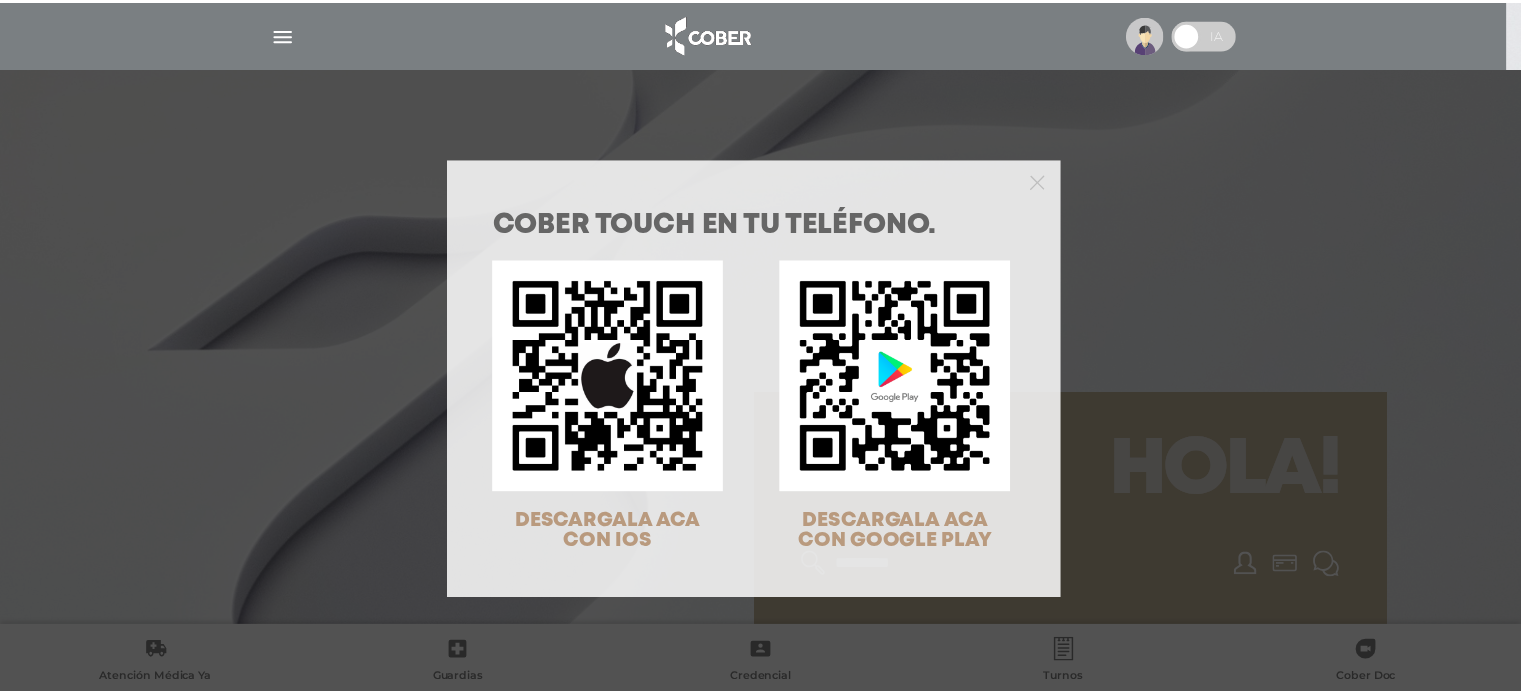 scroll, scrollTop: 0, scrollLeft: 0, axis: both 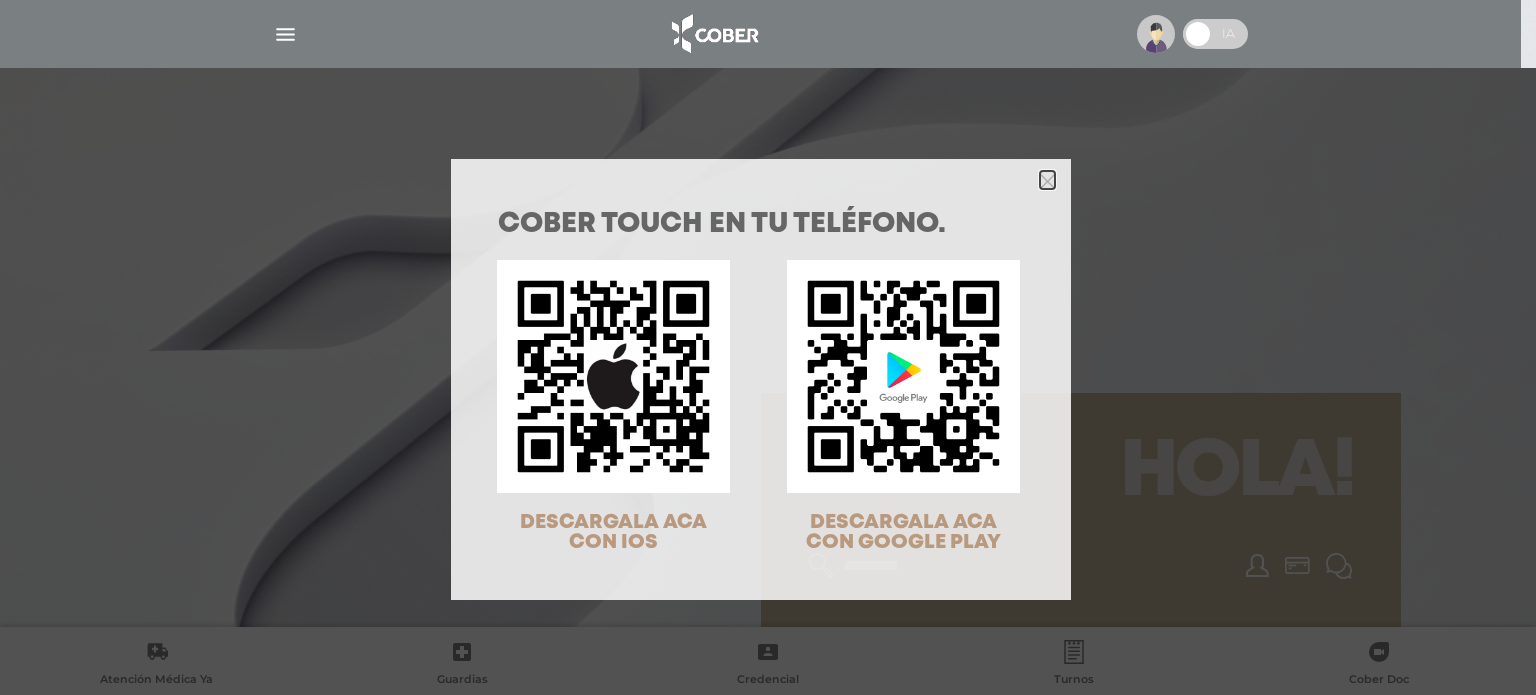 click at bounding box center (1047, 180) 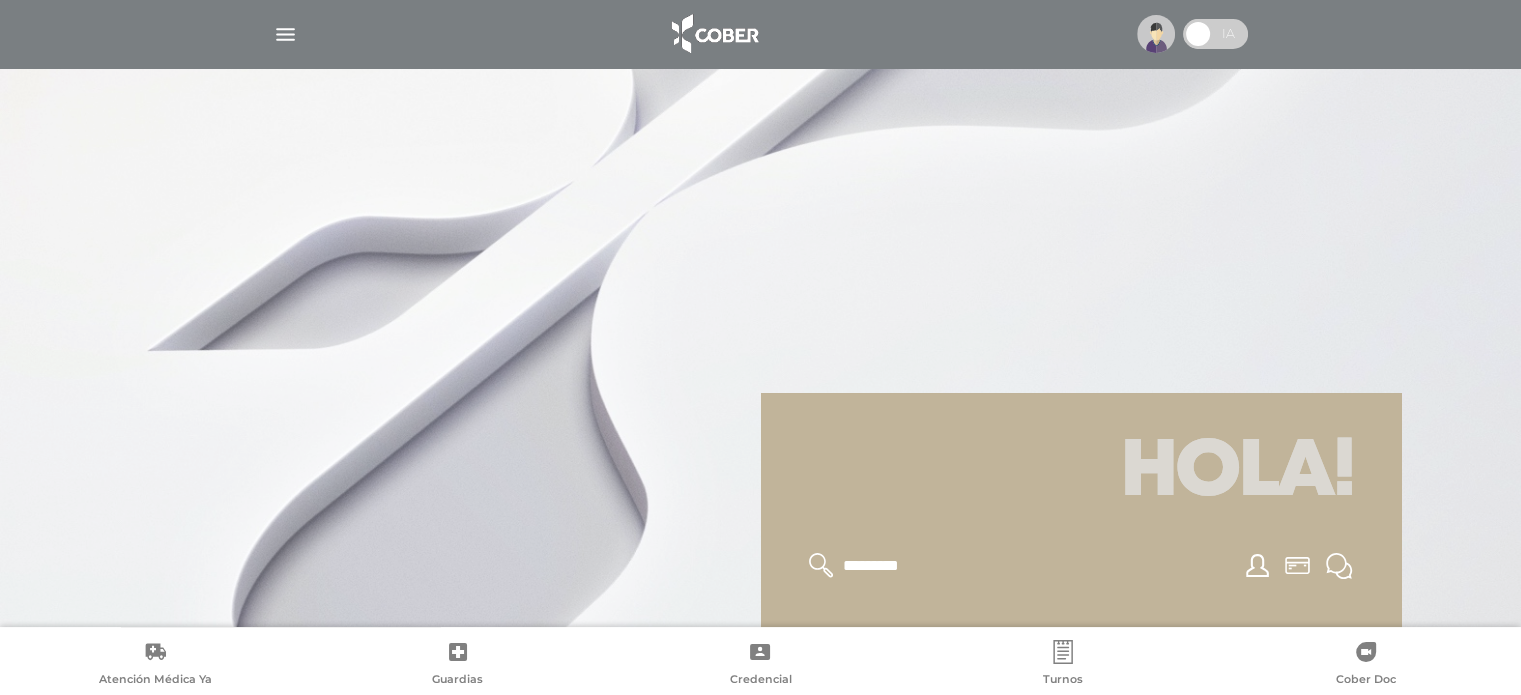 click at bounding box center [285, 34] 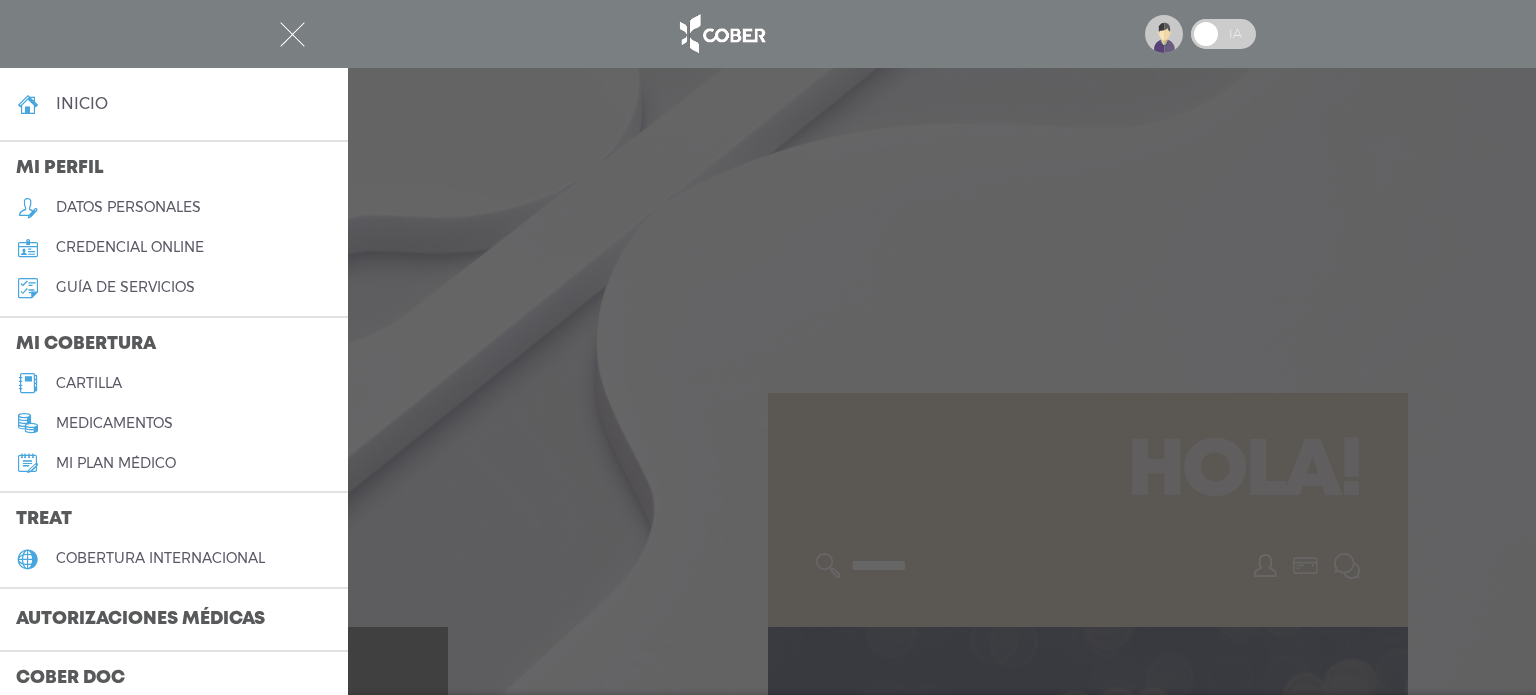 click on "cartilla" at bounding box center [89, 383] 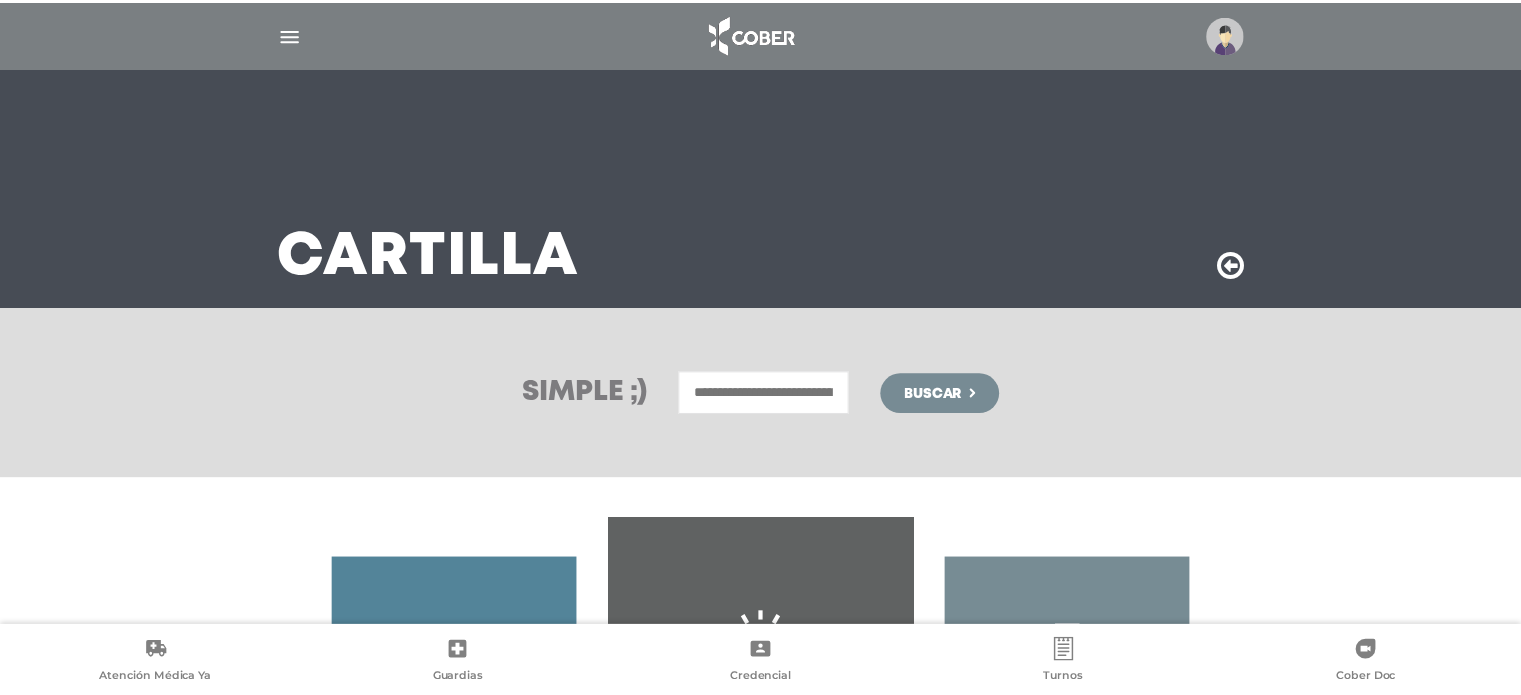 scroll, scrollTop: 0, scrollLeft: 0, axis: both 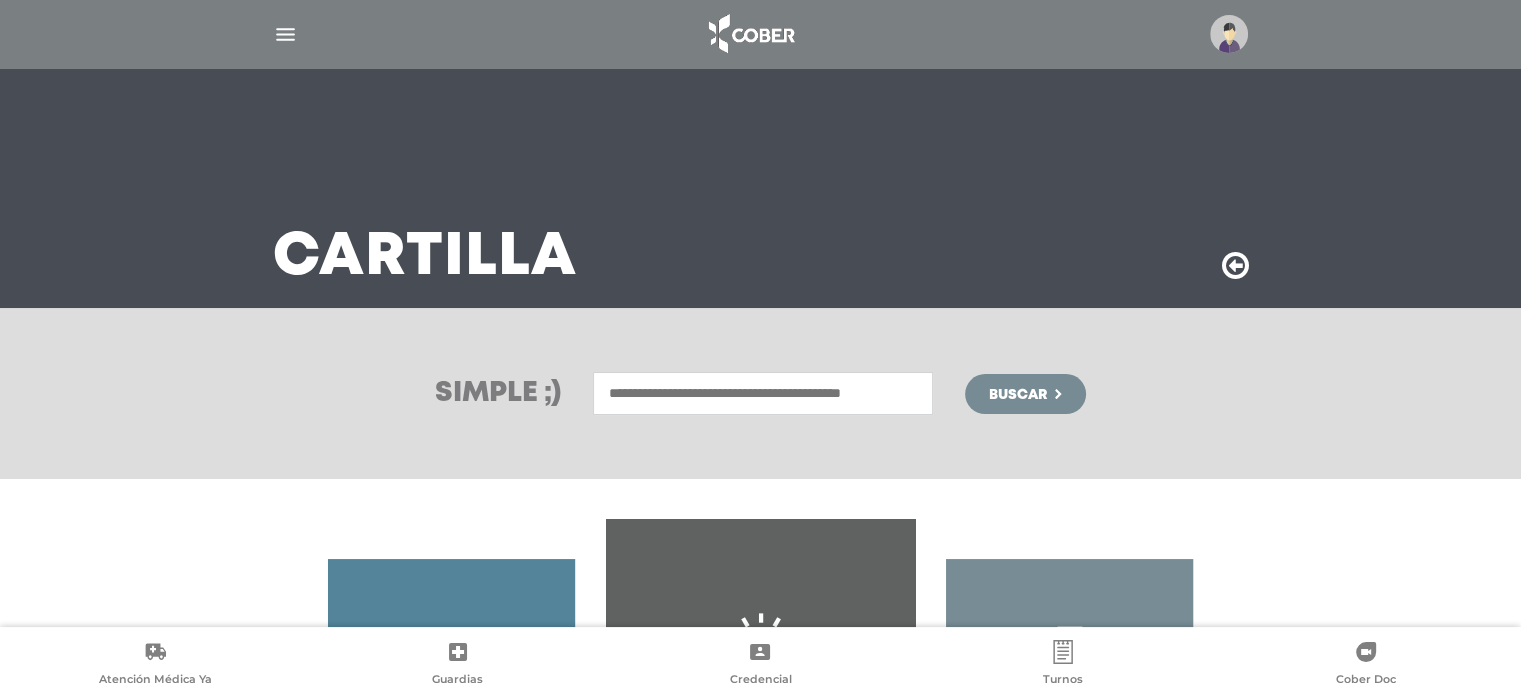 click at bounding box center (763, 393) 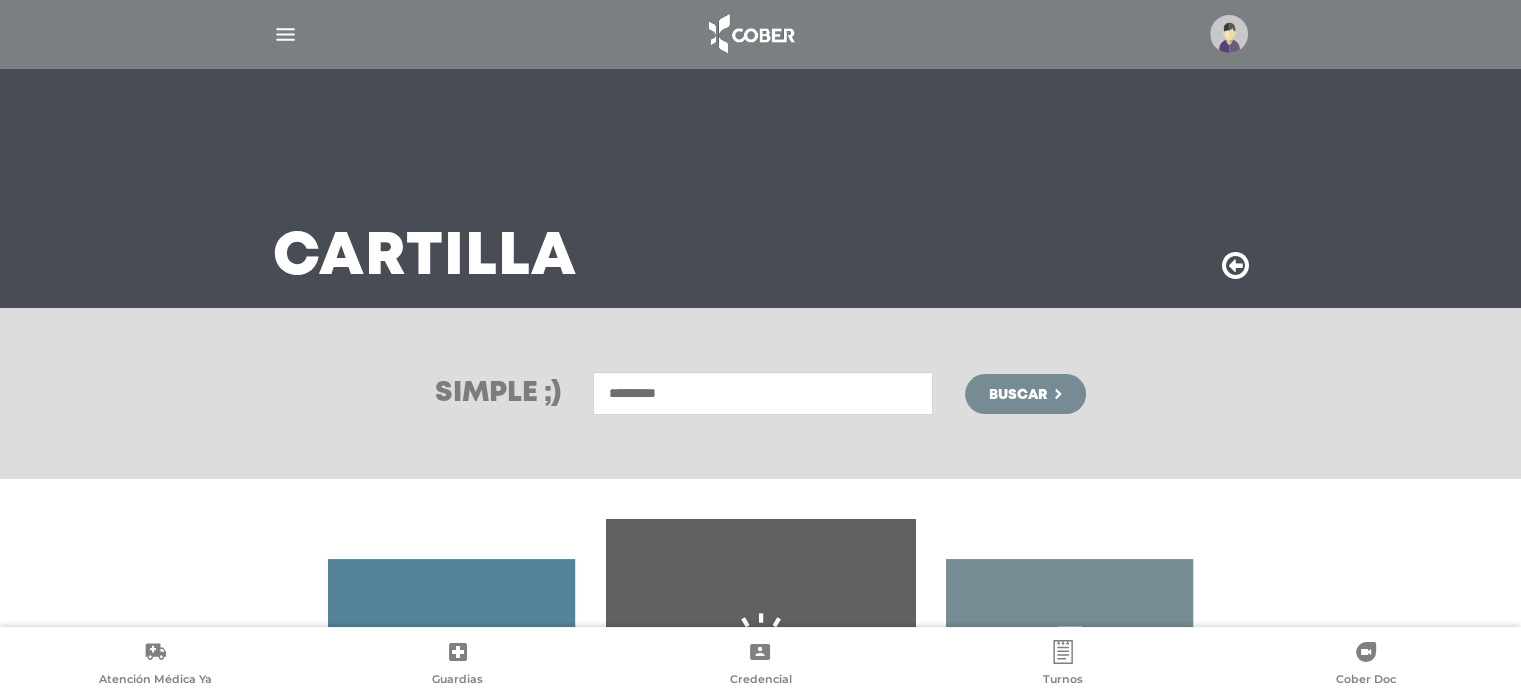 type on "*********" 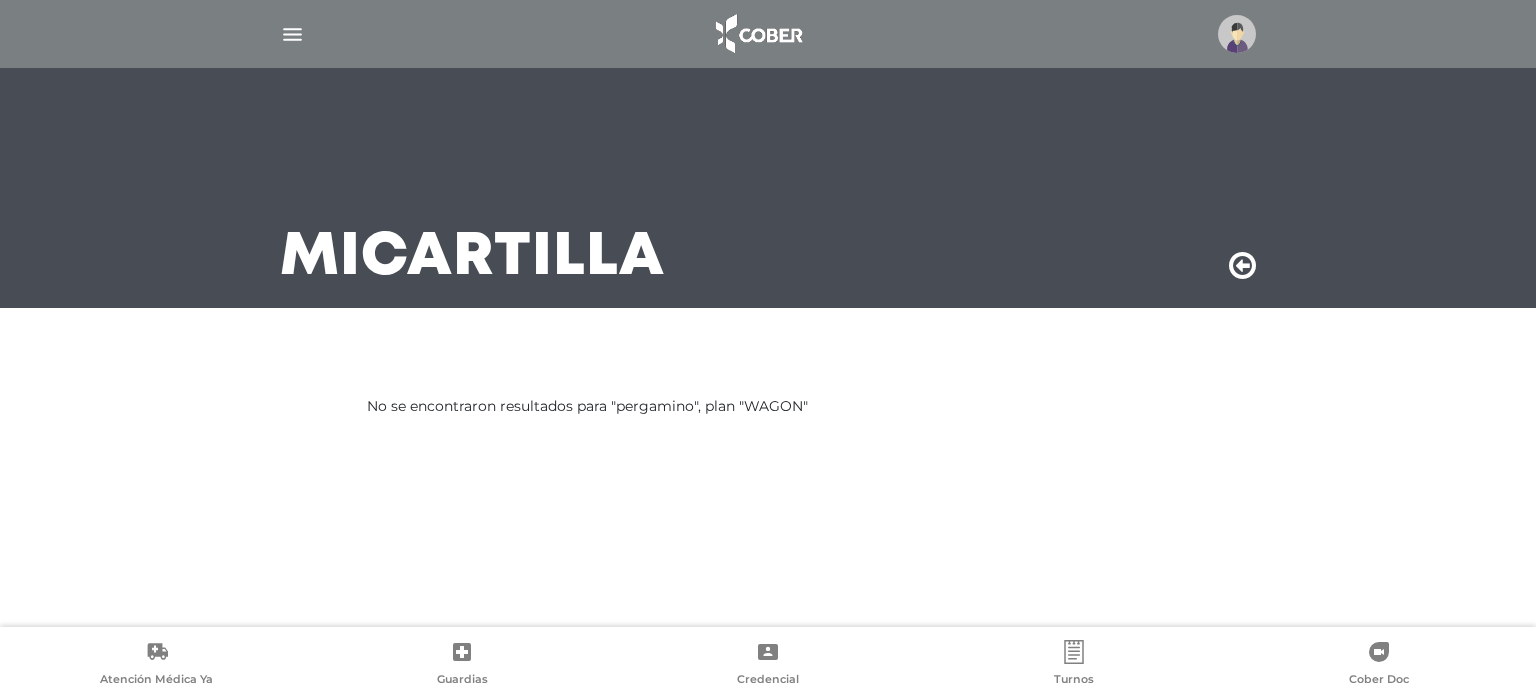 scroll, scrollTop: 0, scrollLeft: 0, axis: both 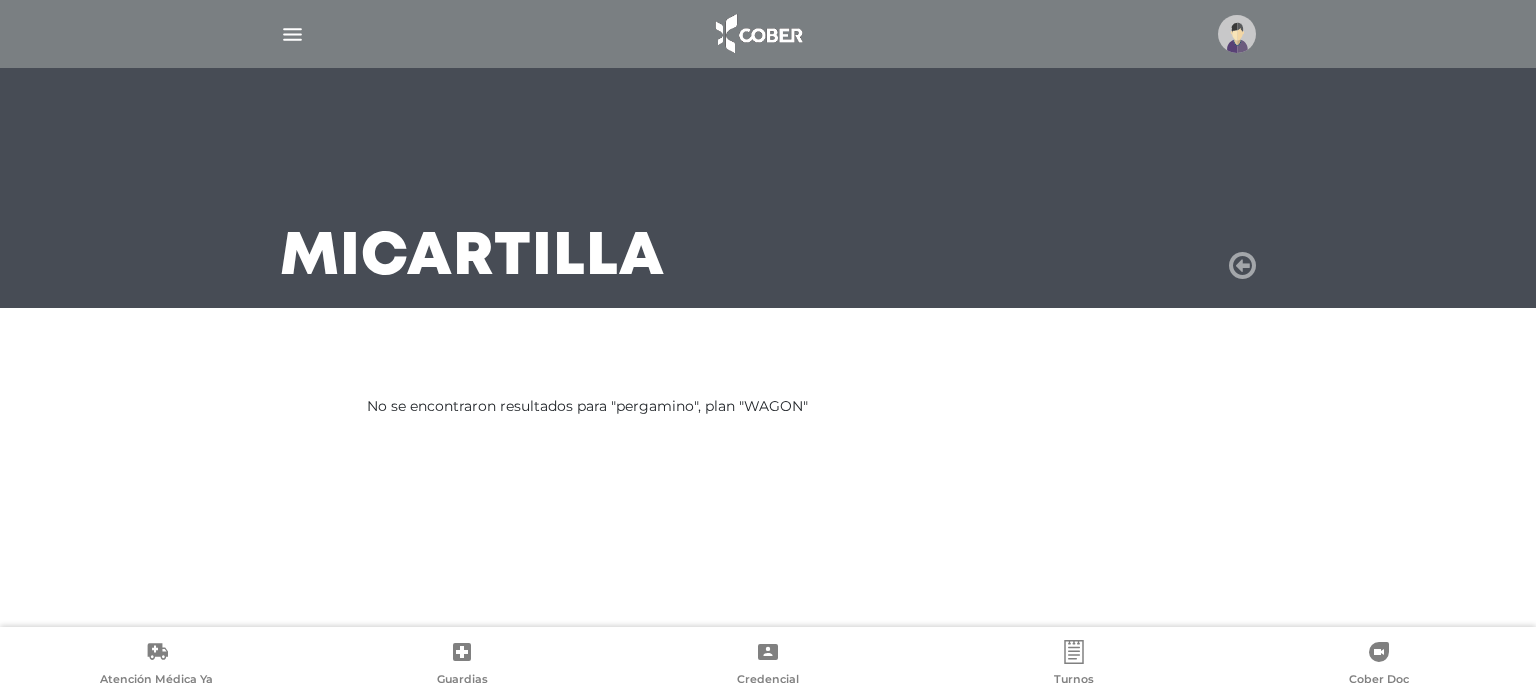 click at bounding box center (1242, 266) 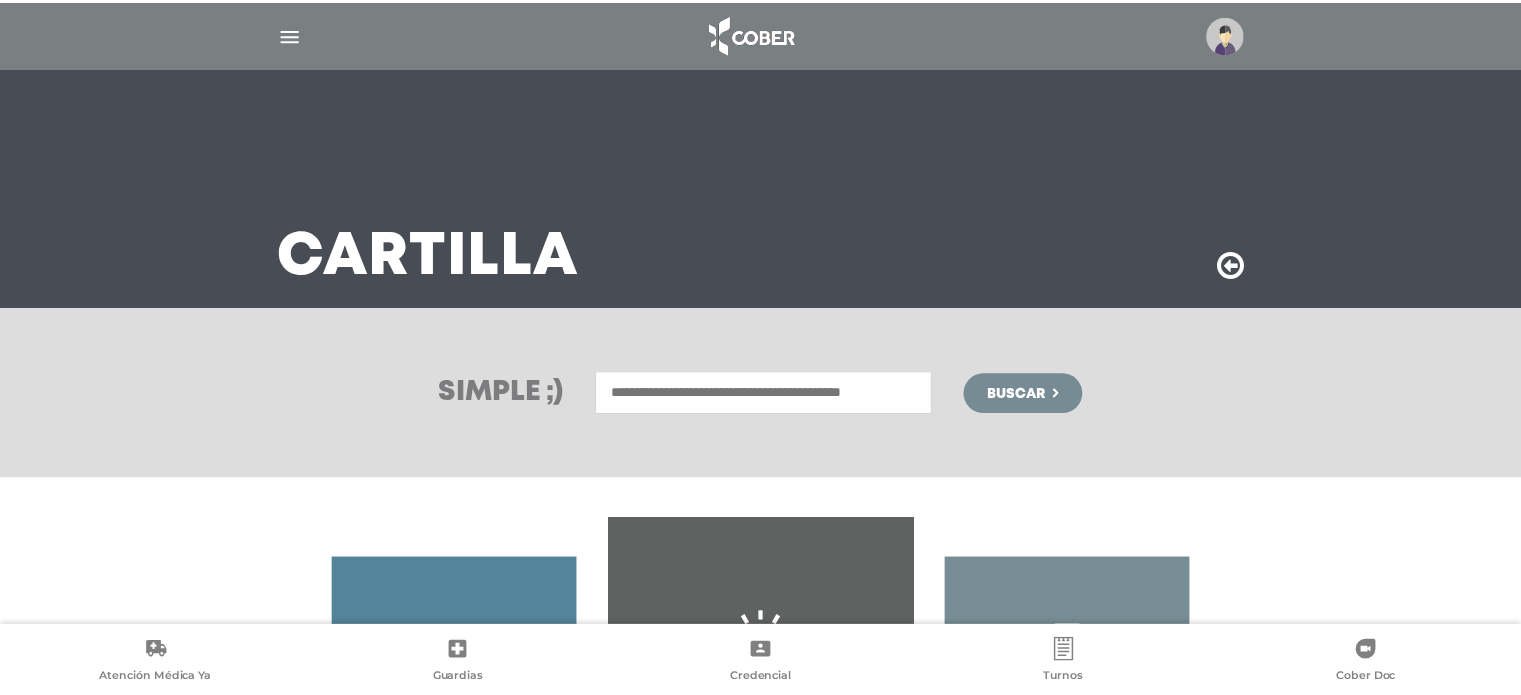 scroll, scrollTop: 0, scrollLeft: 0, axis: both 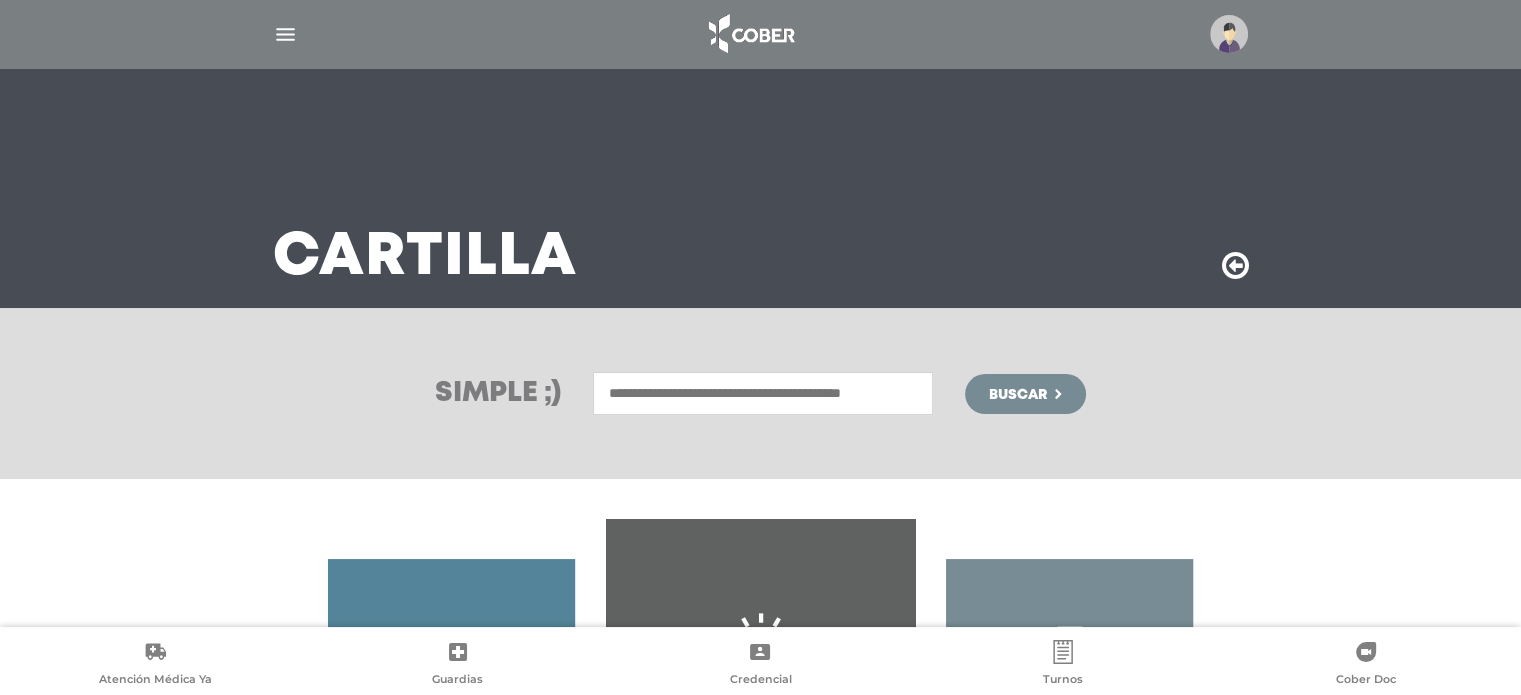 click at bounding box center (763, 393) 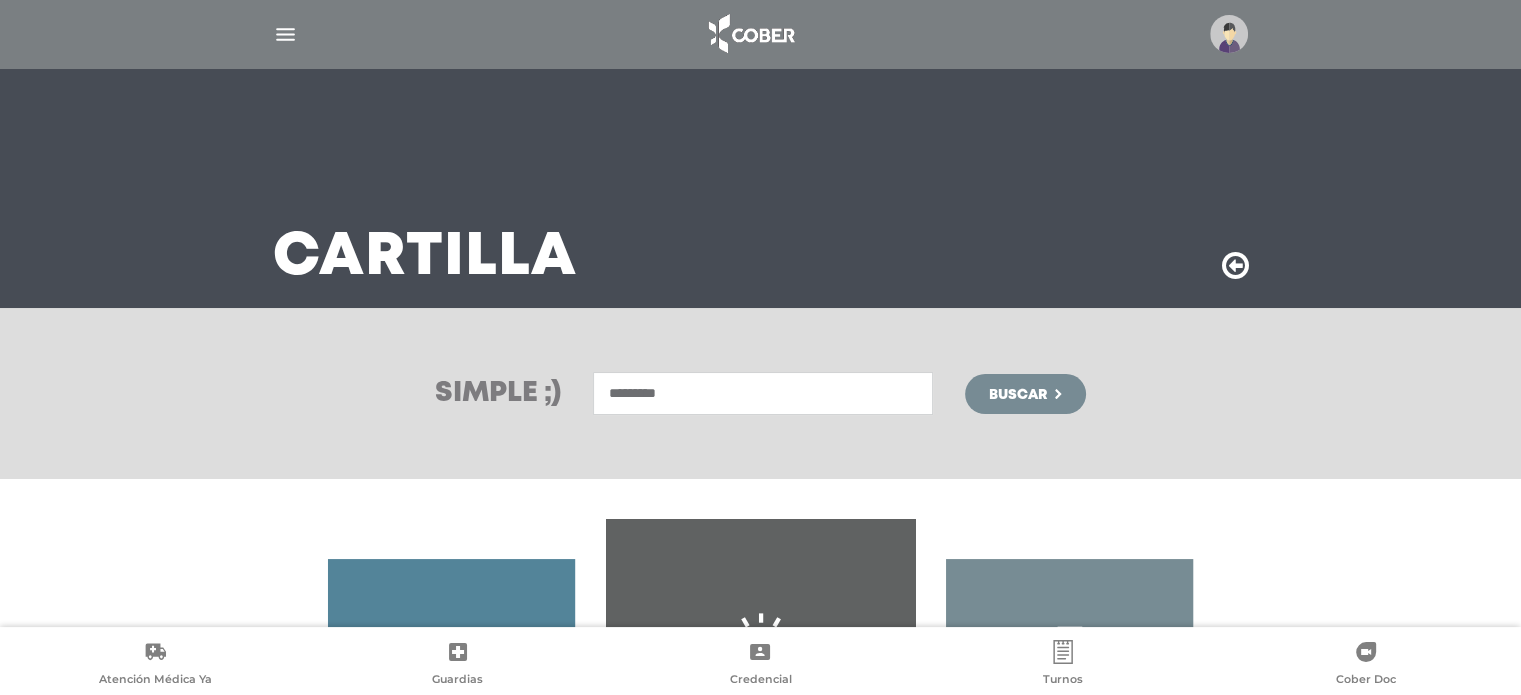 type on "*********" 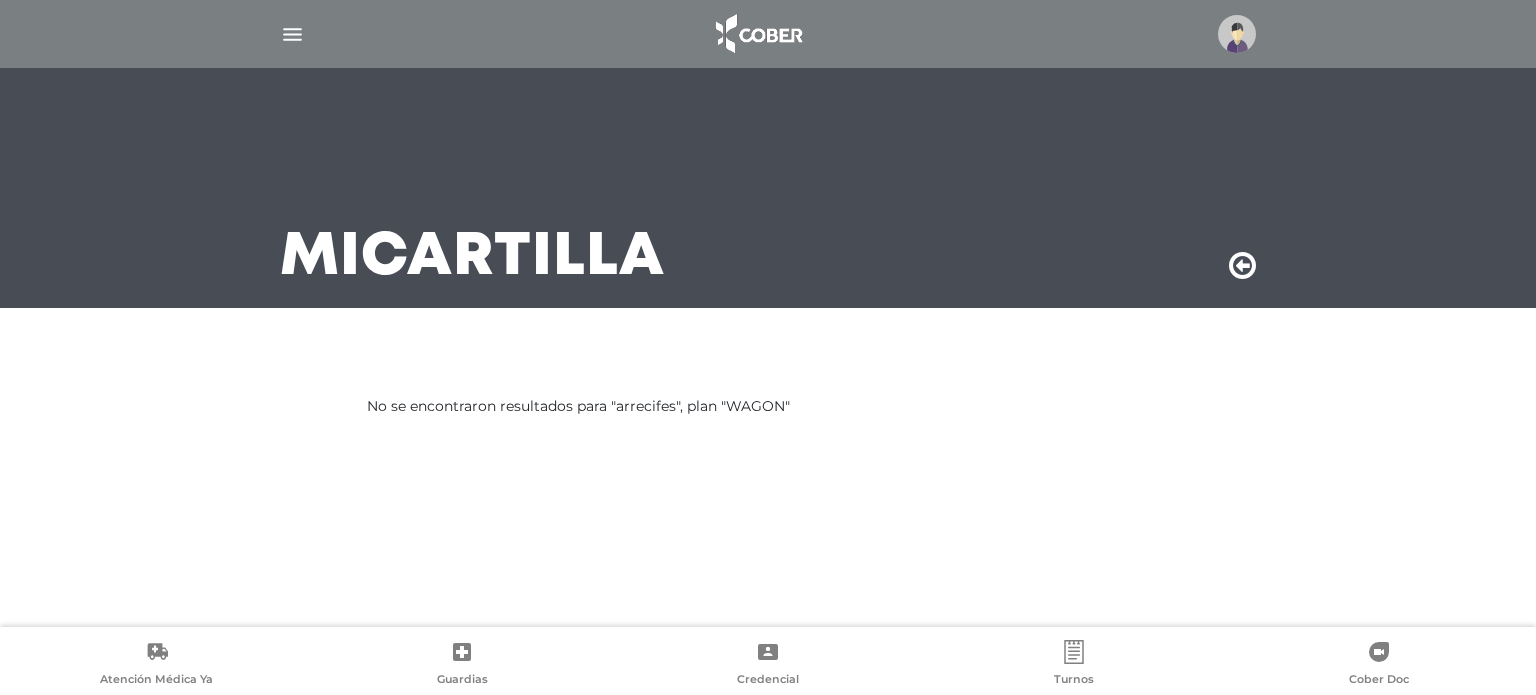 scroll, scrollTop: 0, scrollLeft: 0, axis: both 